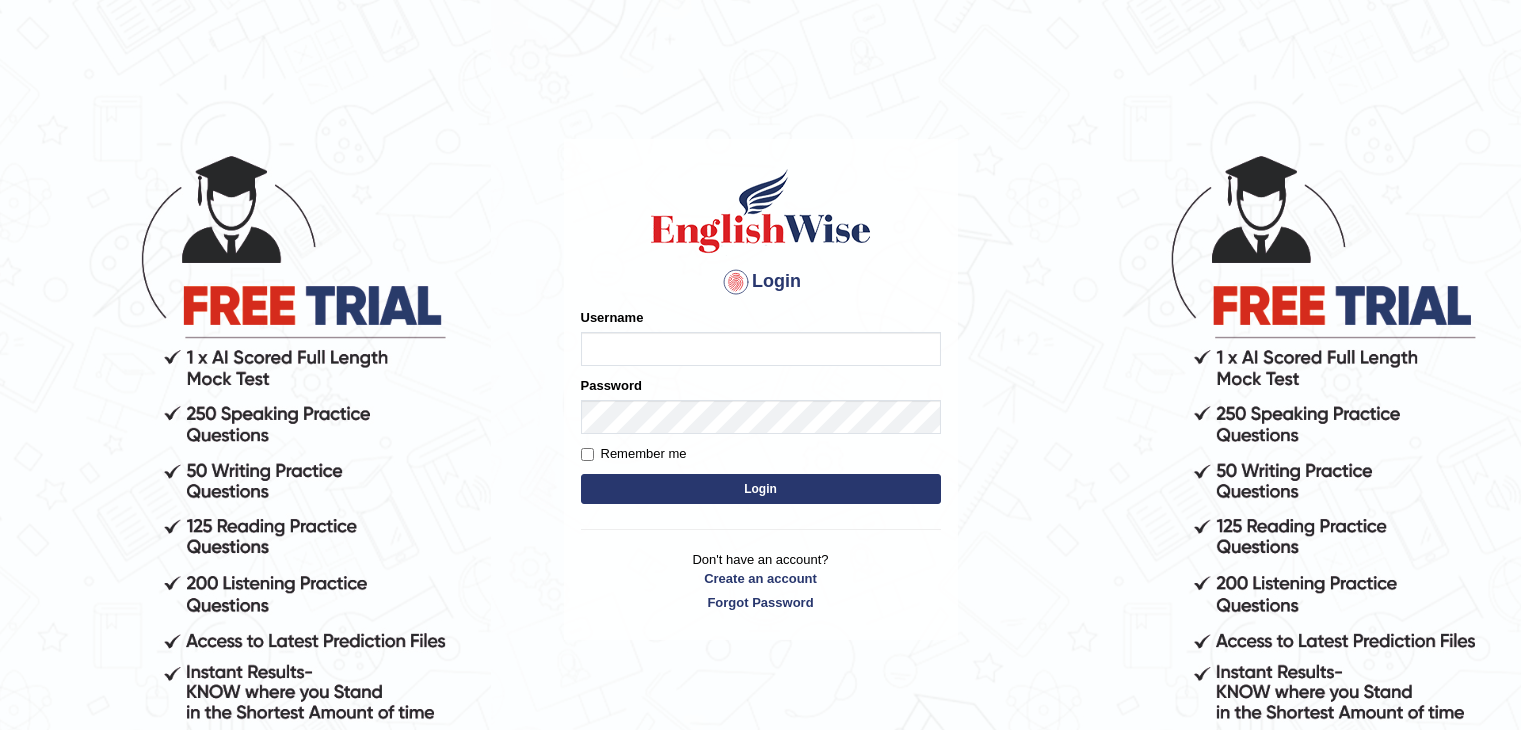 scroll, scrollTop: 0, scrollLeft: 0, axis: both 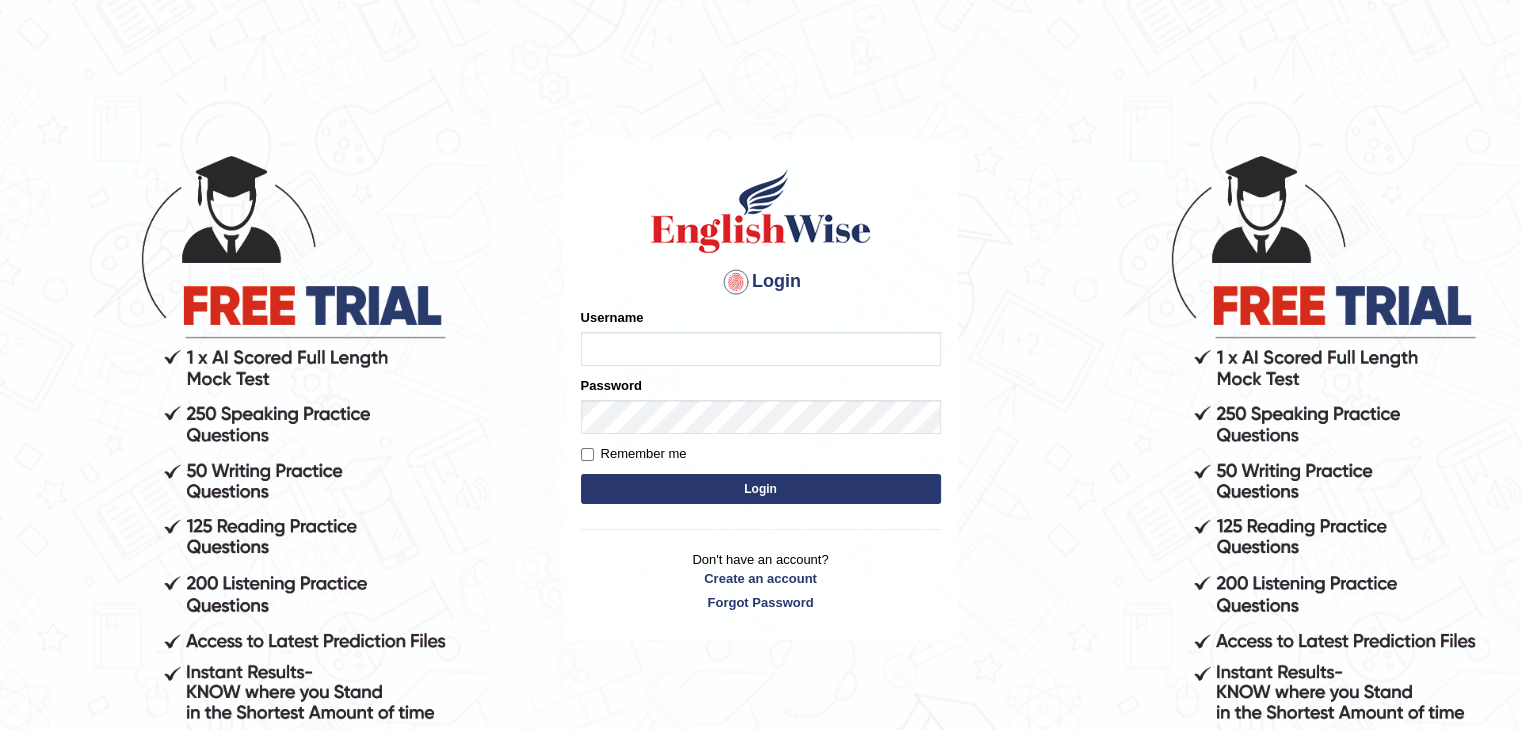 type on "shikharastogi11091998" 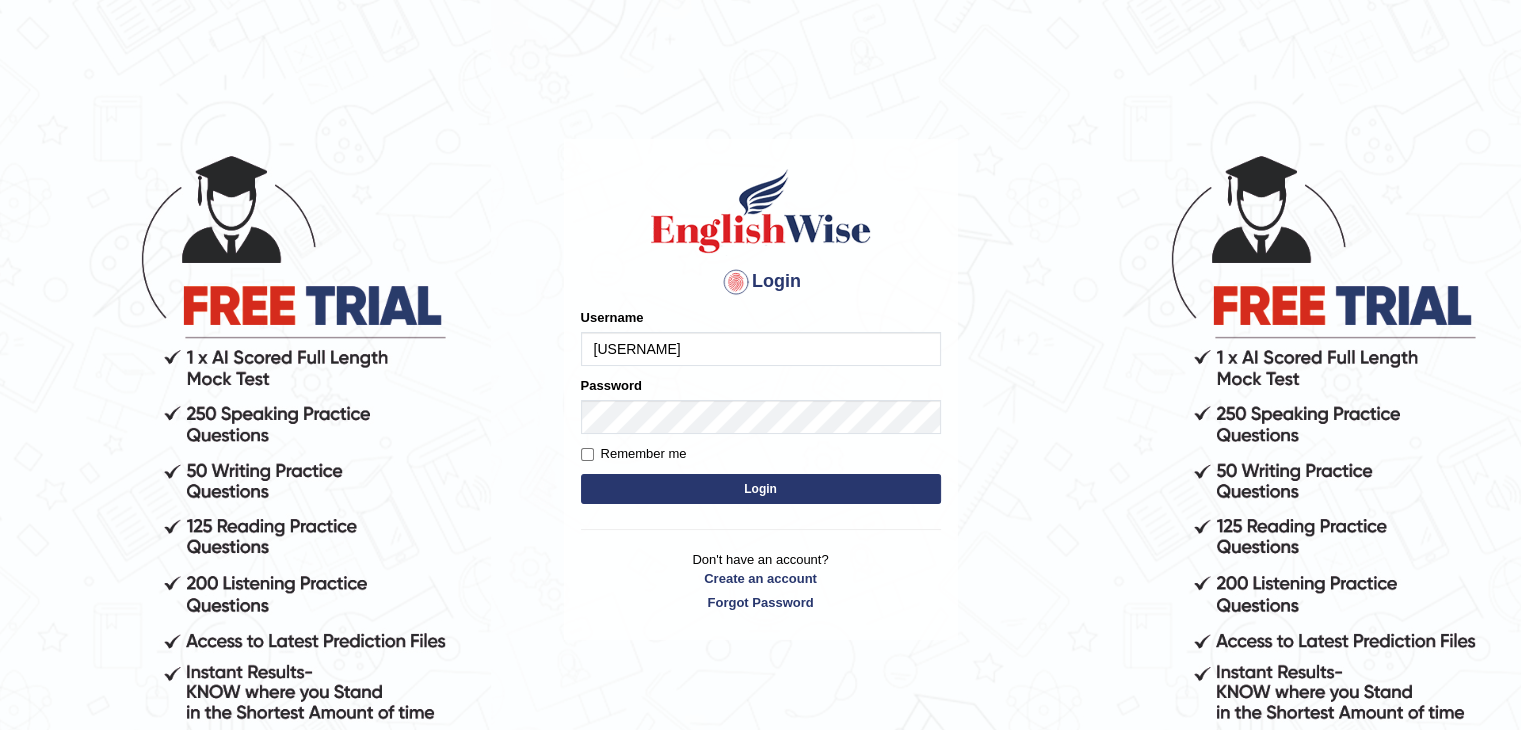 click on "Login" at bounding box center [761, 489] 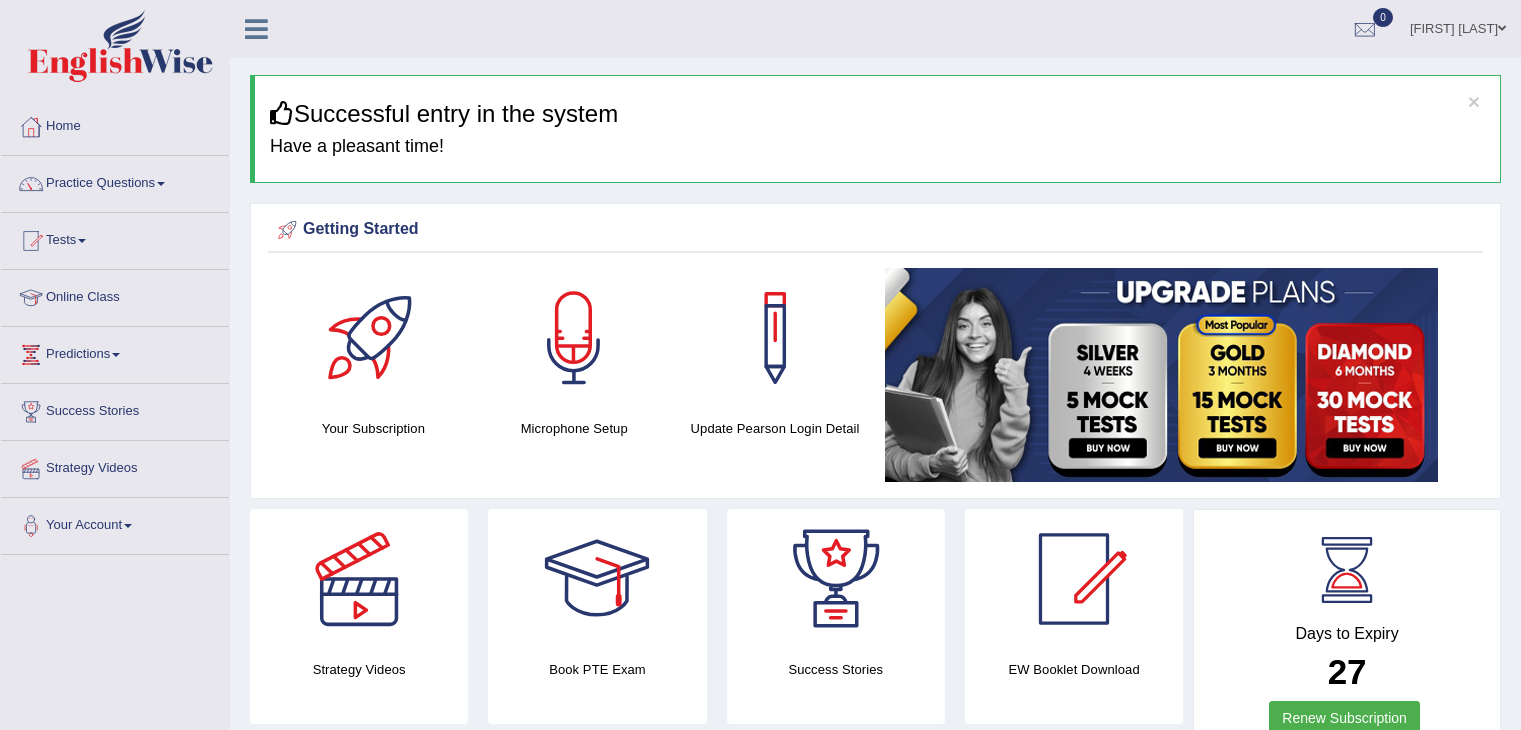 scroll, scrollTop: 0, scrollLeft: 0, axis: both 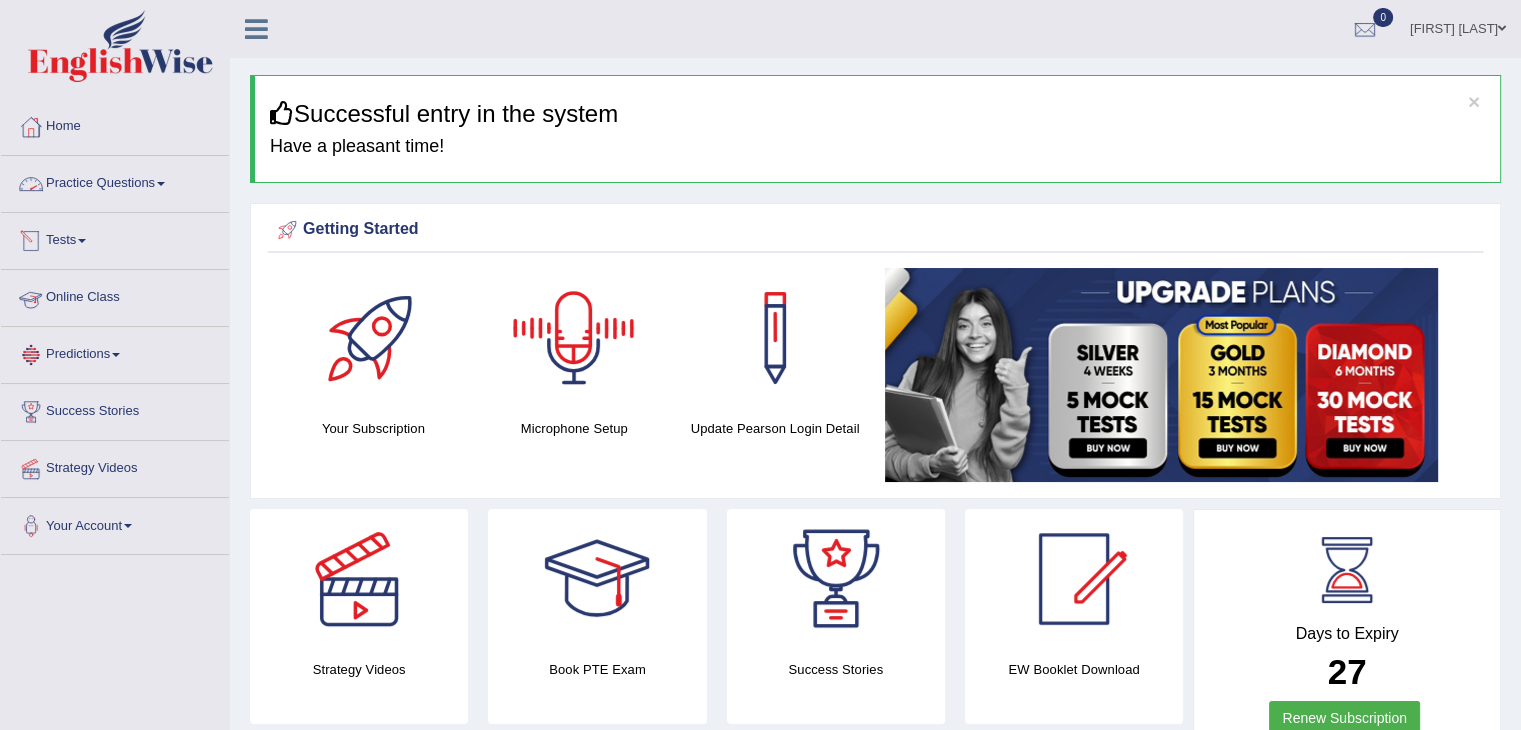click on "Practice Questions" at bounding box center (115, 181) 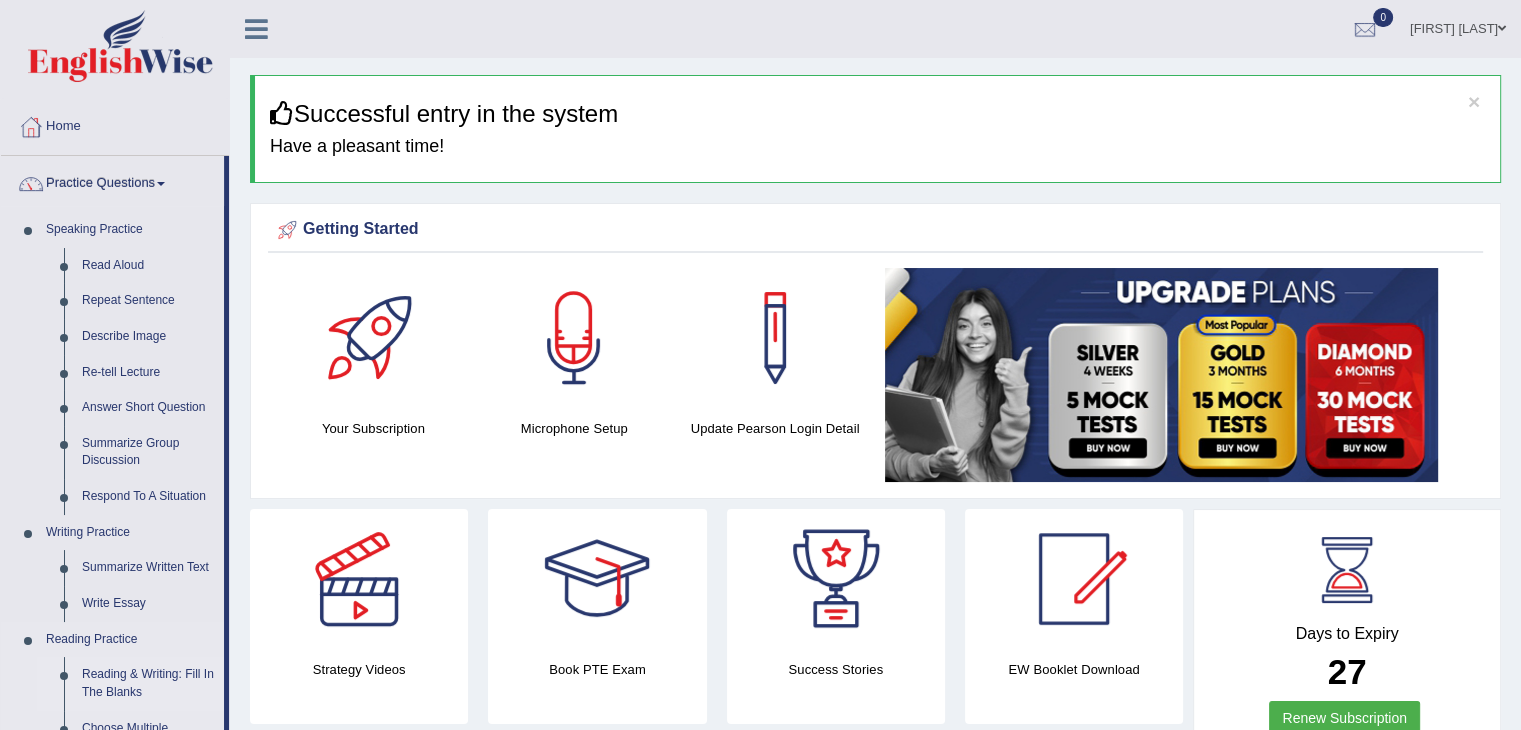 click on "Reading & Writing: Fill In The Blanks" at bounding box center [148, 683] 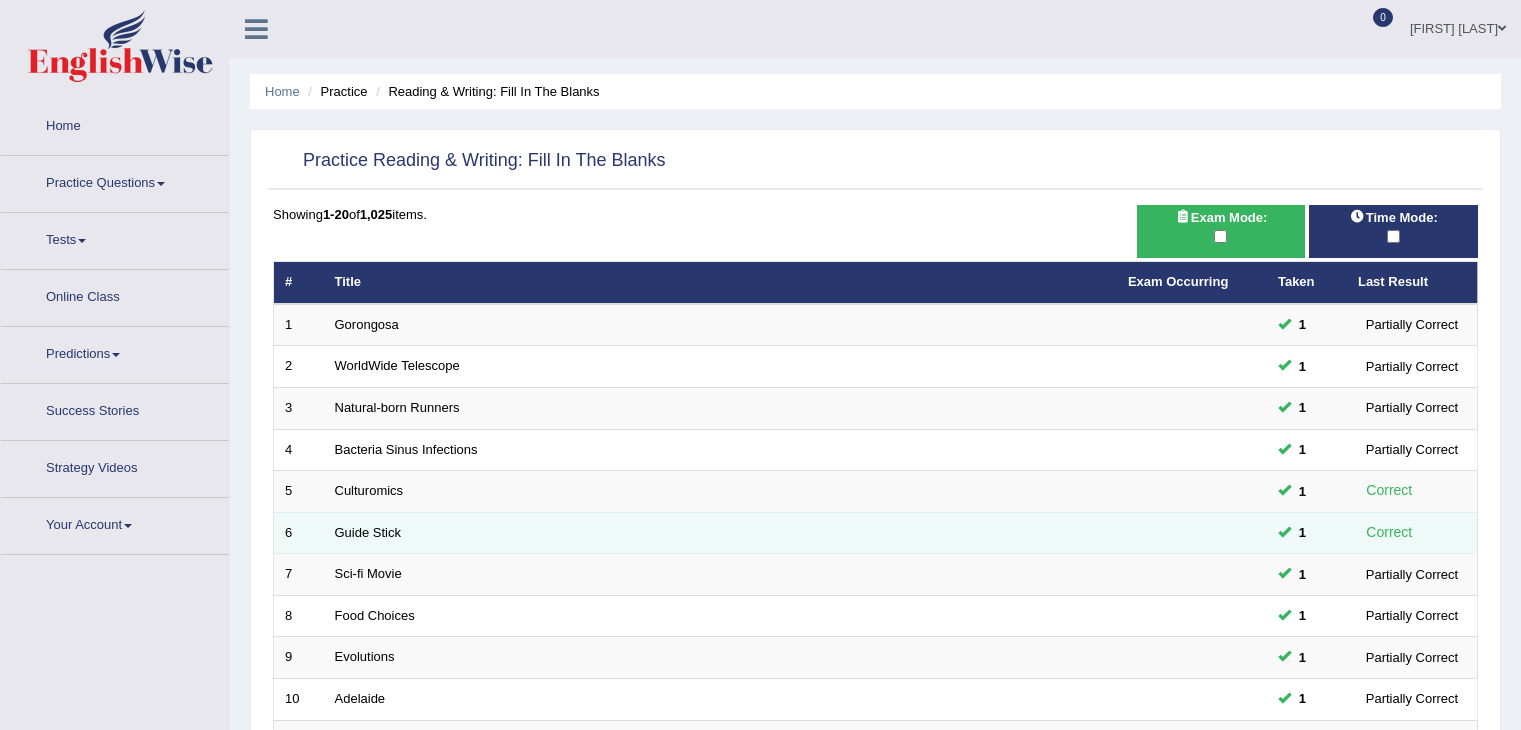 scroll, scrollTop: 0, scrollLeft: 0, axis: both 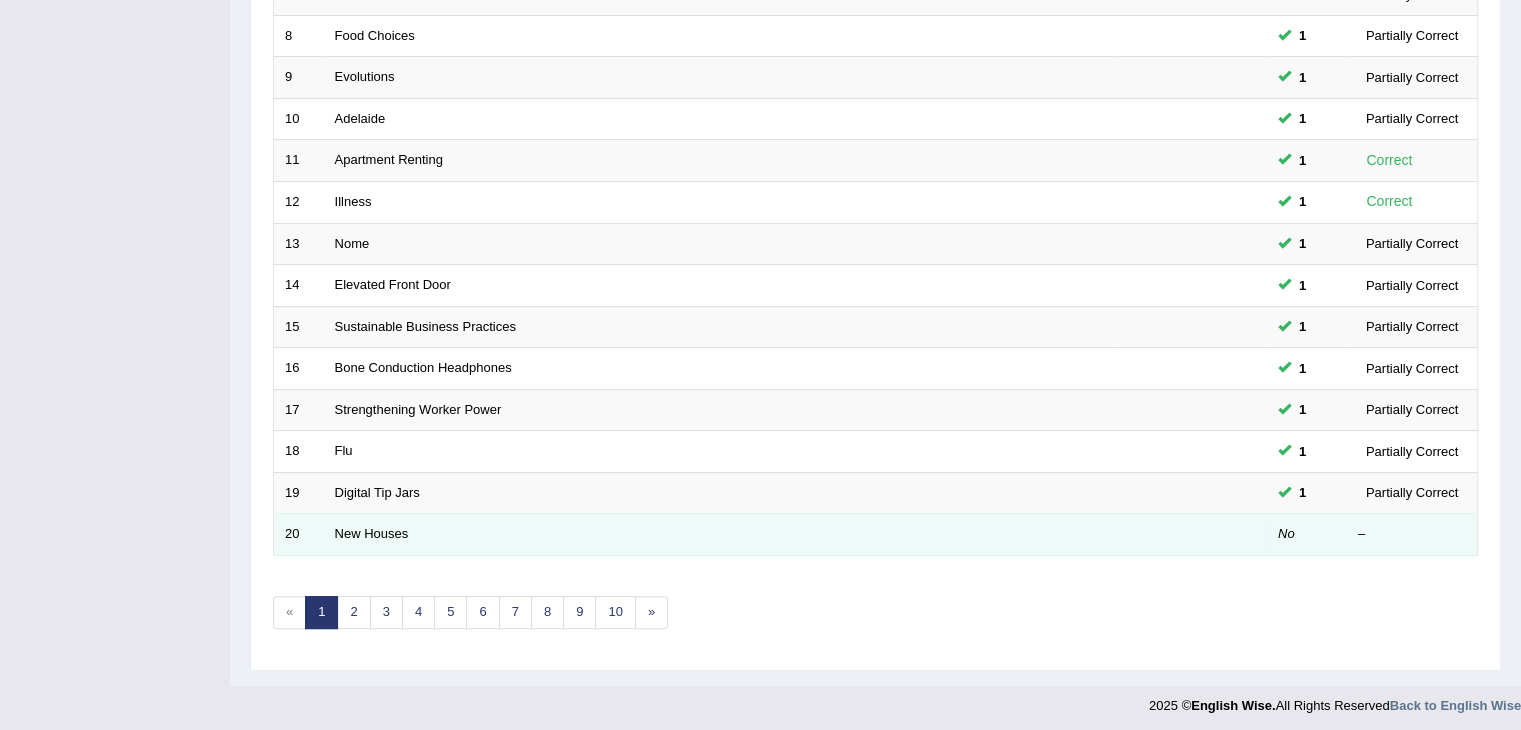 click at bounding box center [1192, 535] 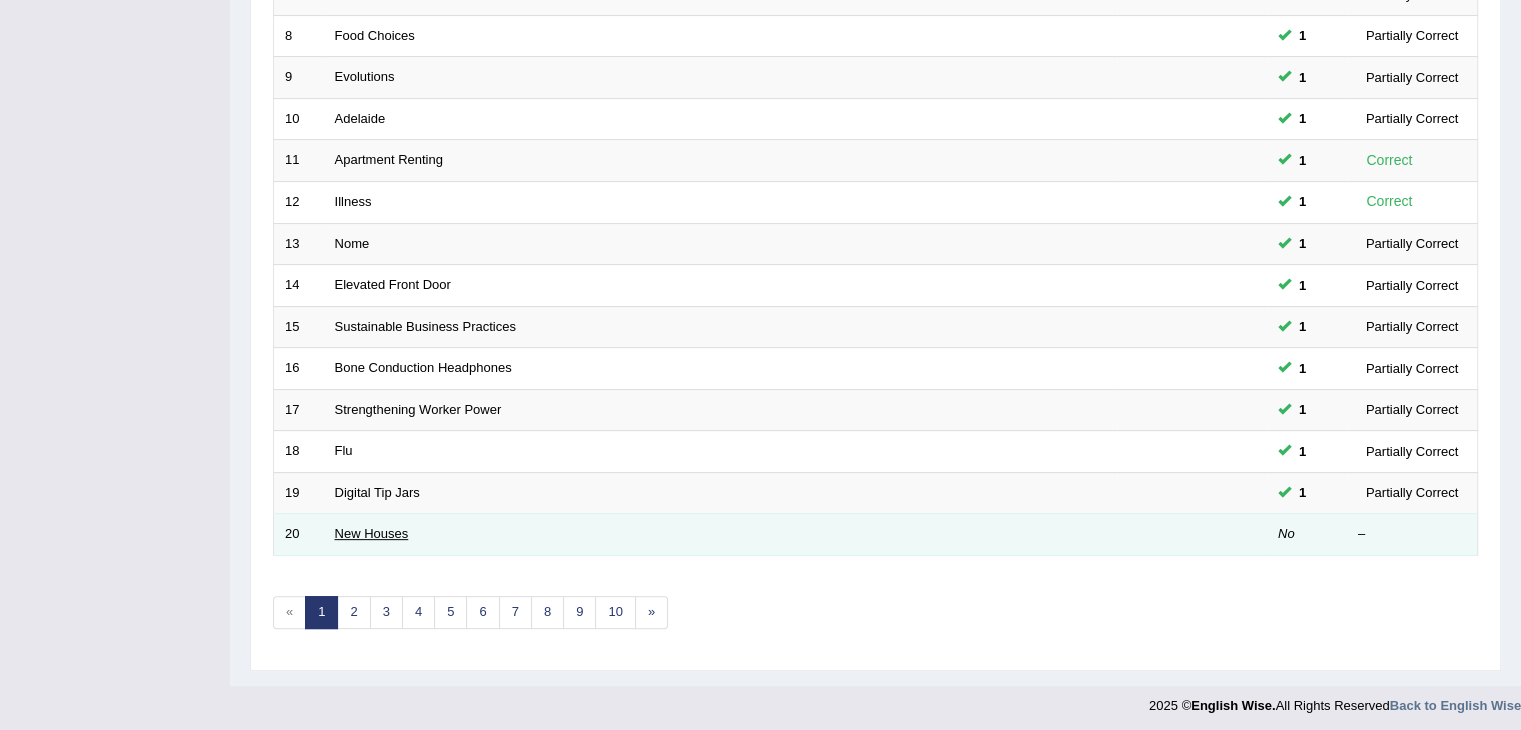click on "New Houses" at bounding box center [372, 533] 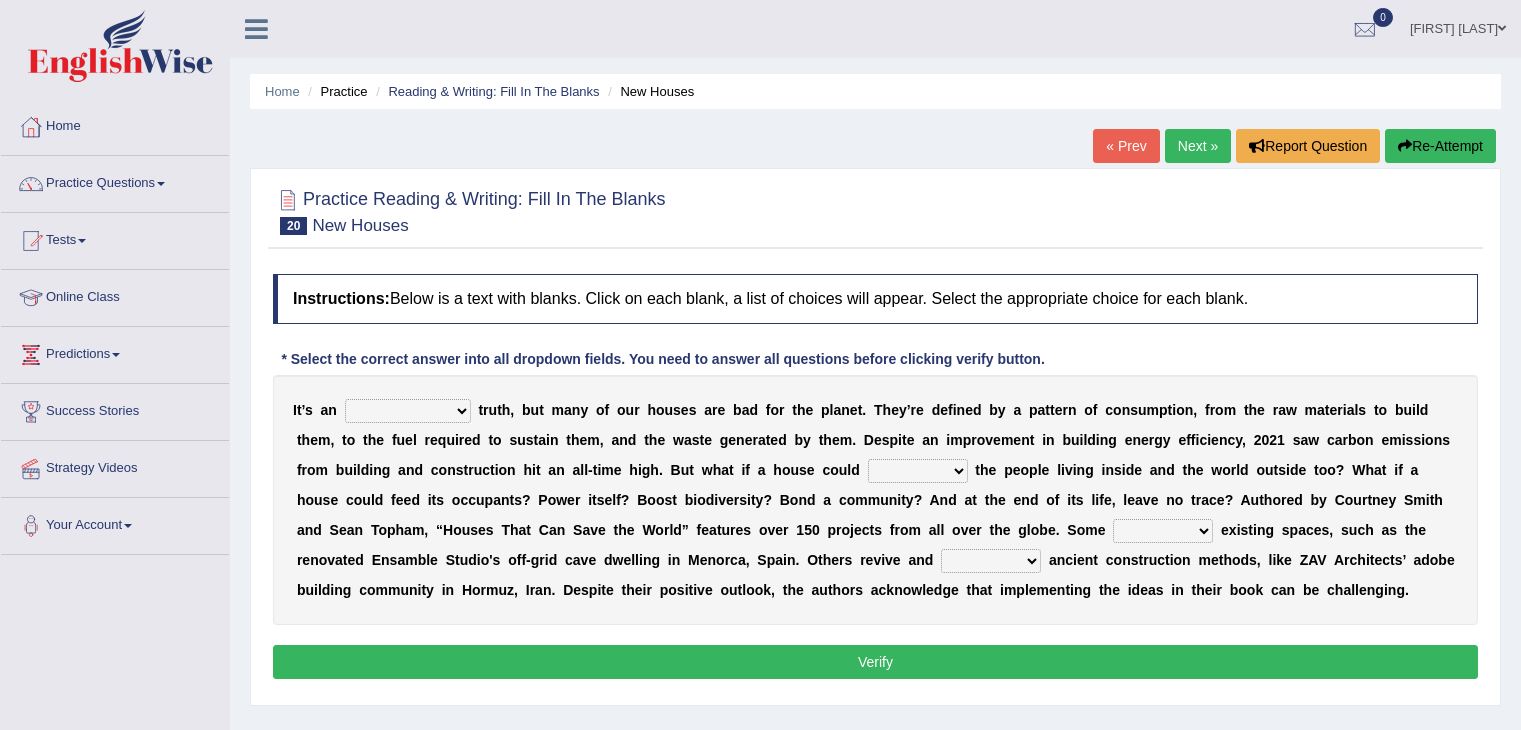 scroll, scrollTop: 0, scrollLeft: 0, axis: both 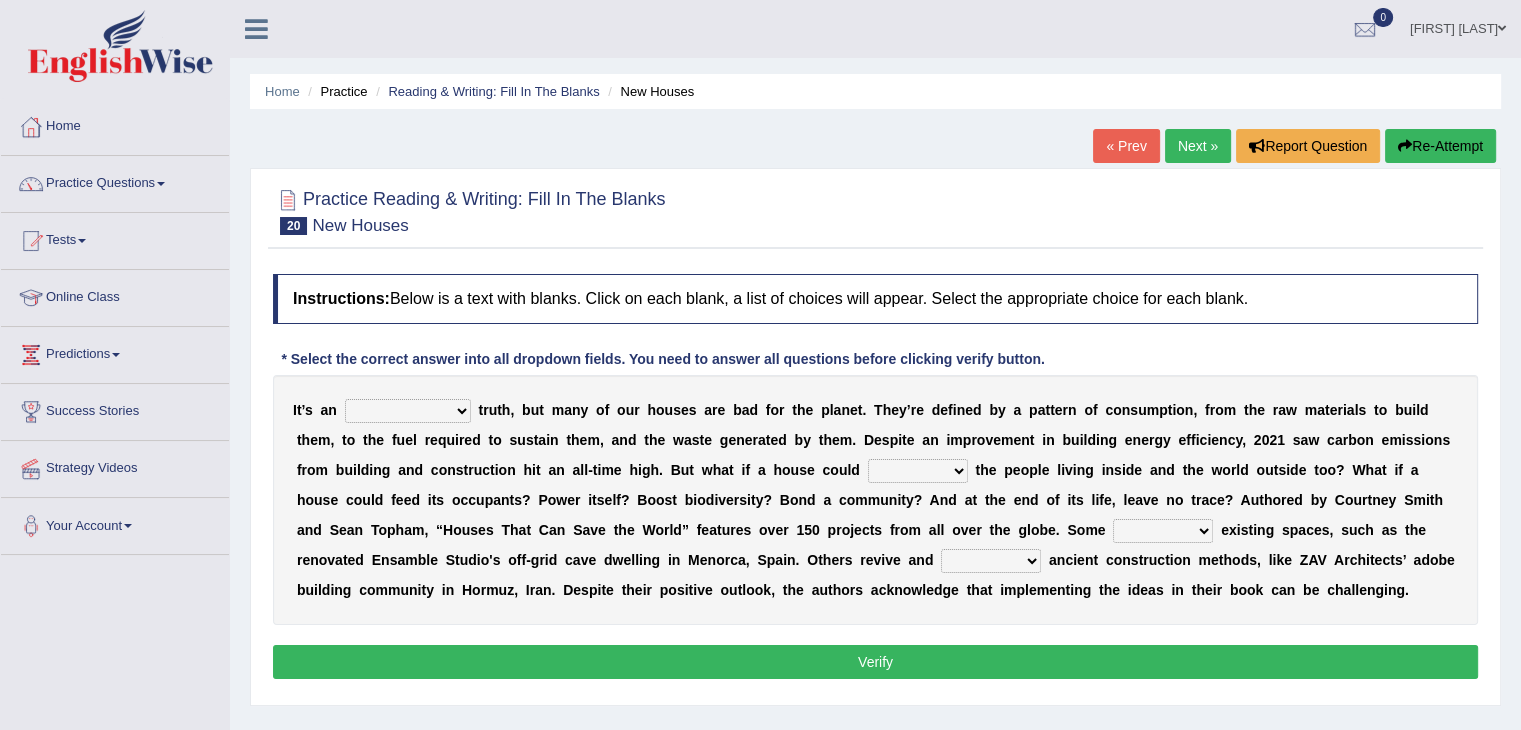 click on "unrivaled unstable uncomfortable uncapped" at bounding box center (408, 411) 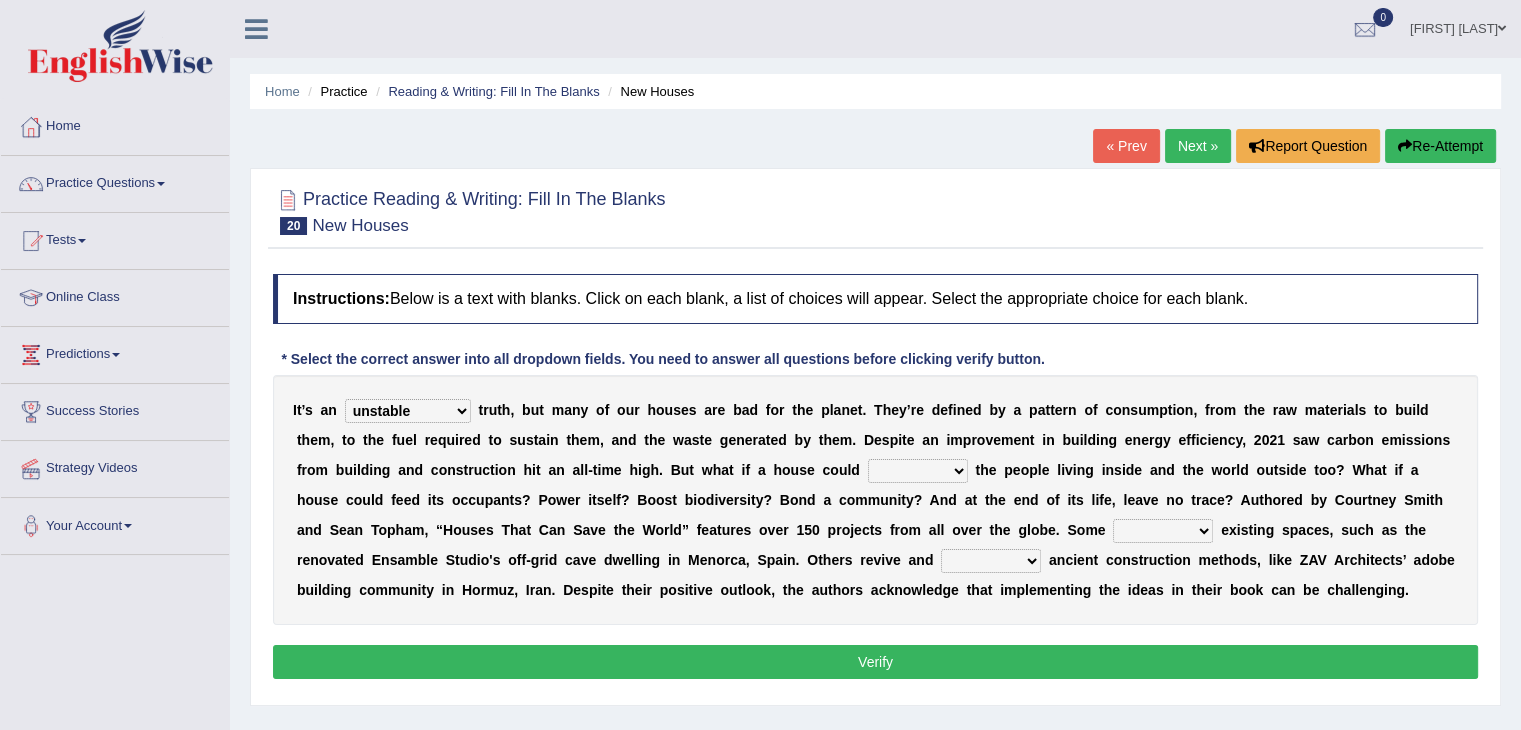 click on "unrivaled unstable uncomfortable uncapped" at bounding box center [408, 411] 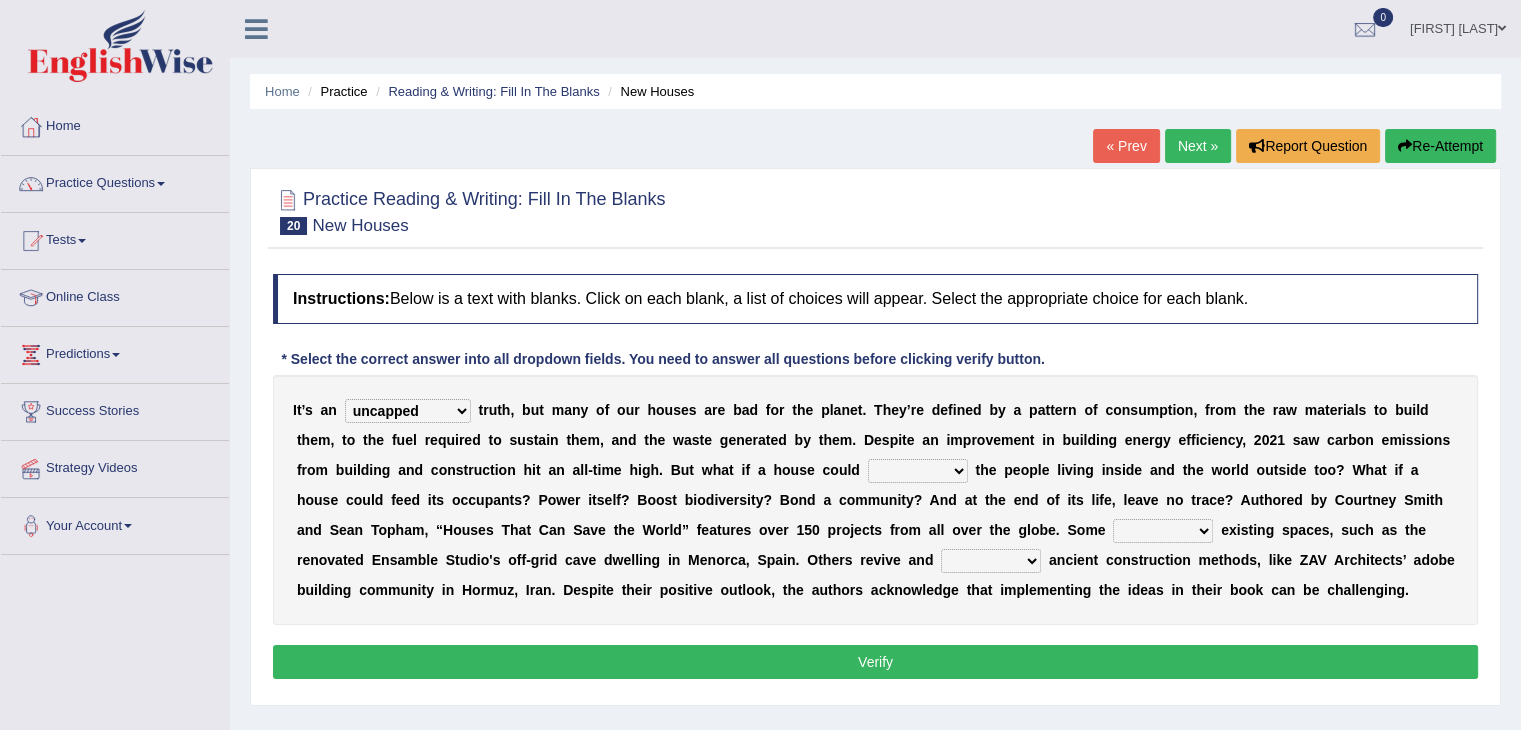 click on "survive mimic dominate nurture" at bounding box center [918, 471] 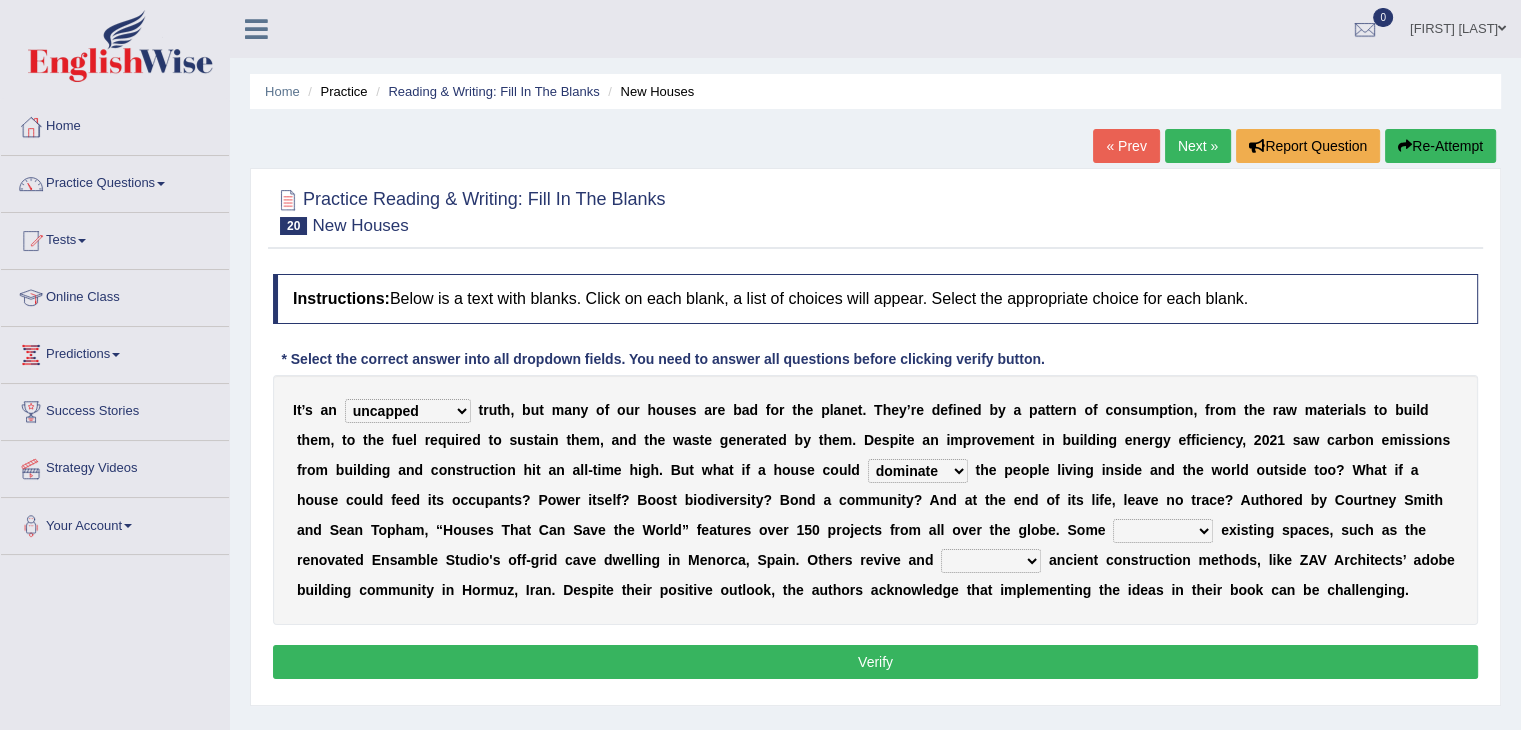 click on "survive mimic dominate nurture" at bounding box center (918, 471) 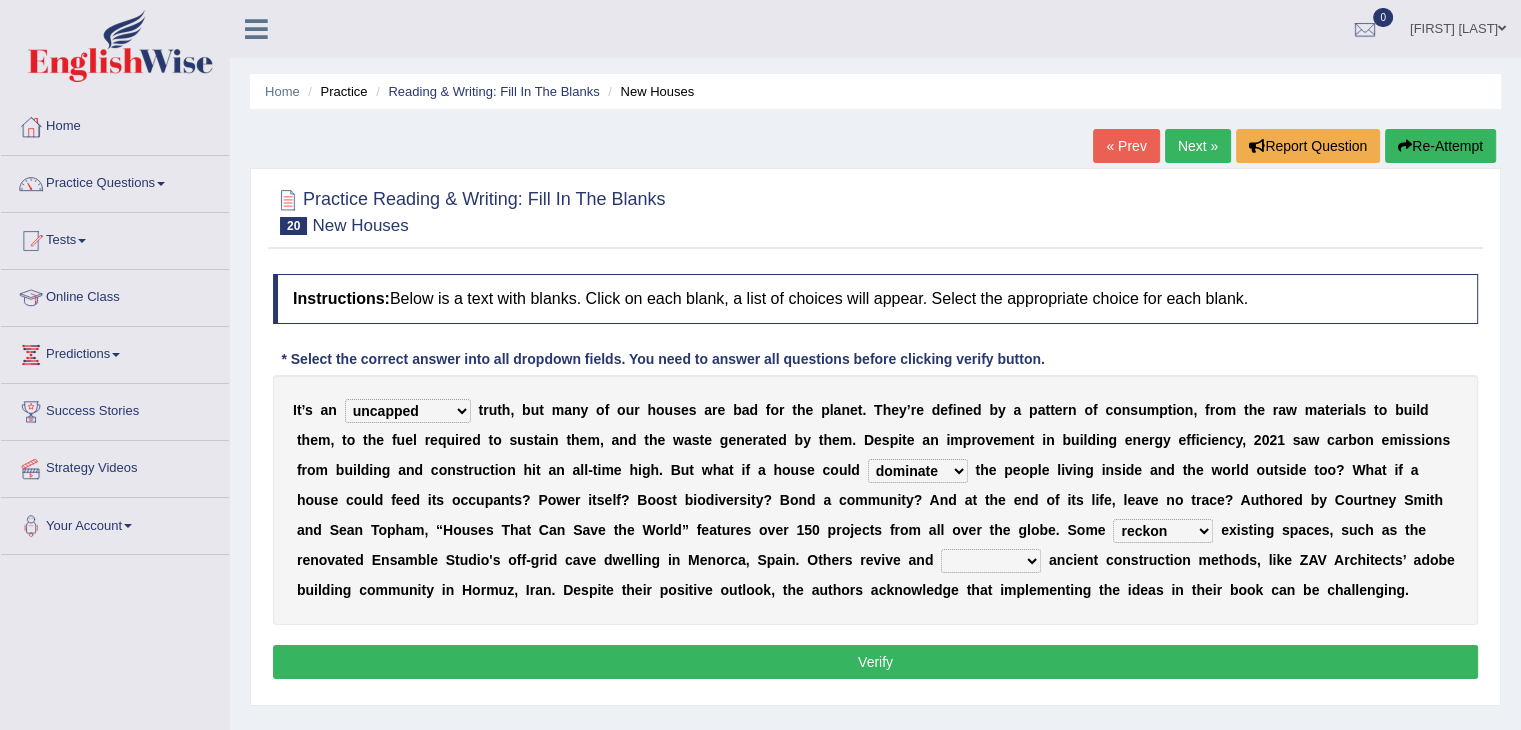 click on "delve automate repurpose reckon" at bounding box center [1163, 531] 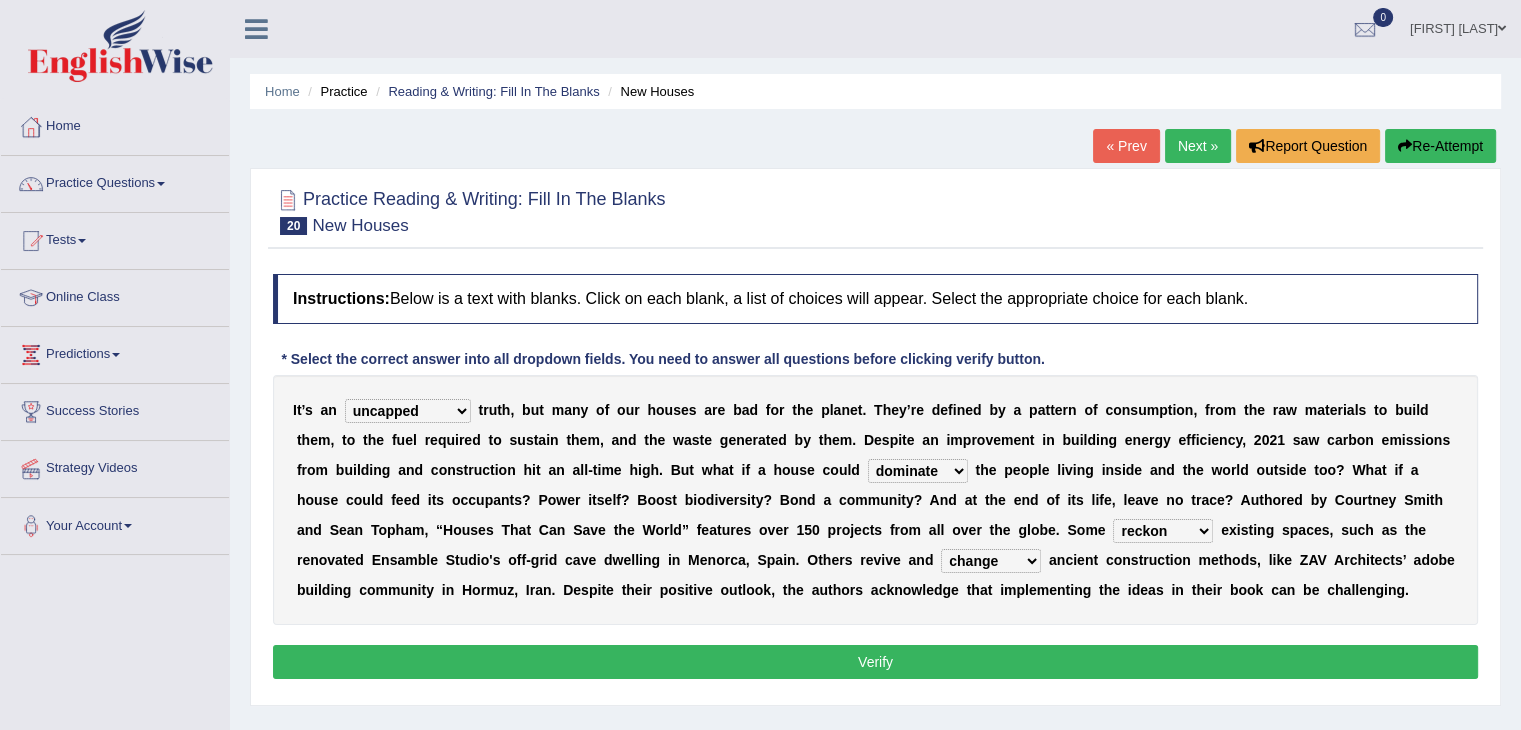 click on "Verify" at bounding box center (875, 662) 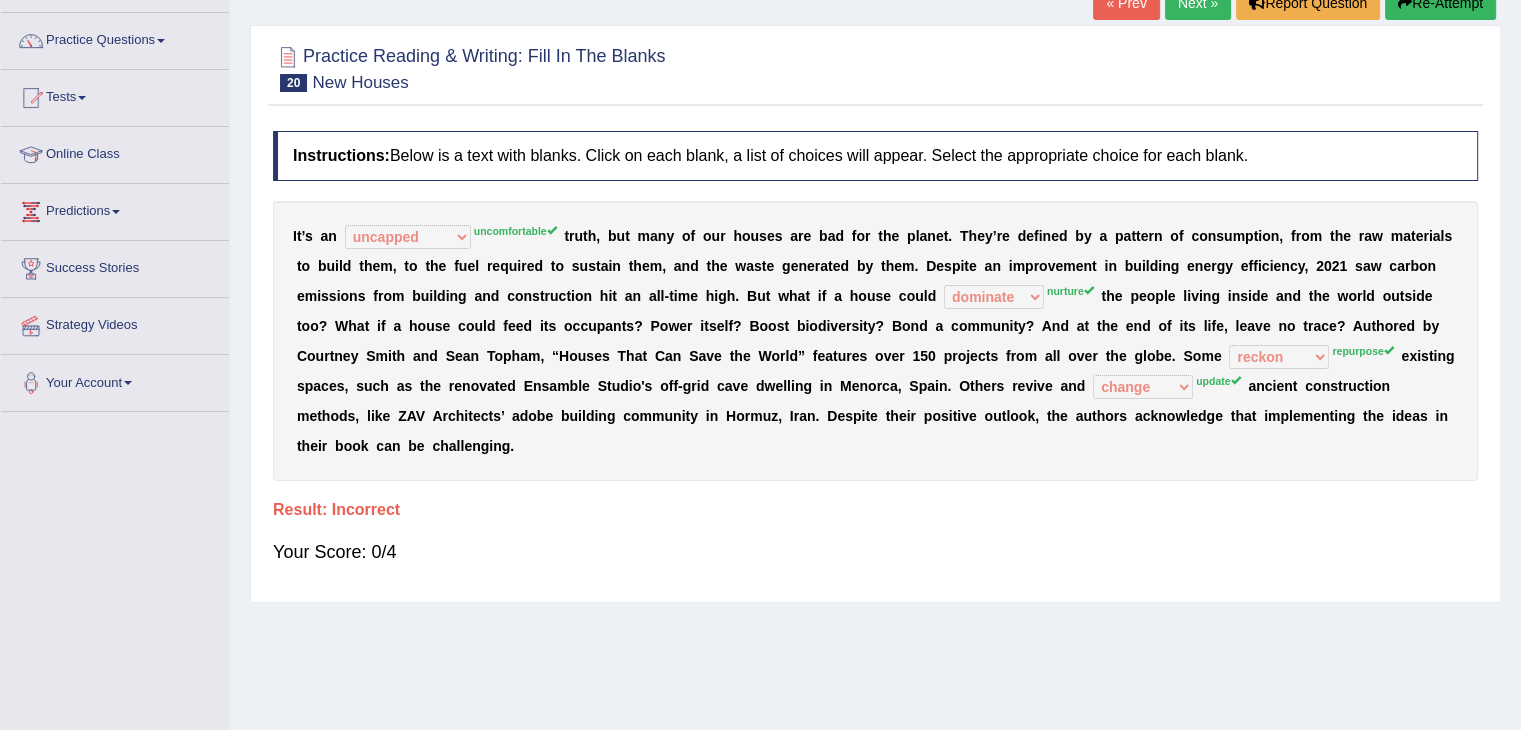 scroll, scrollTop: 144, scrollLeft: 0, axis: vertical 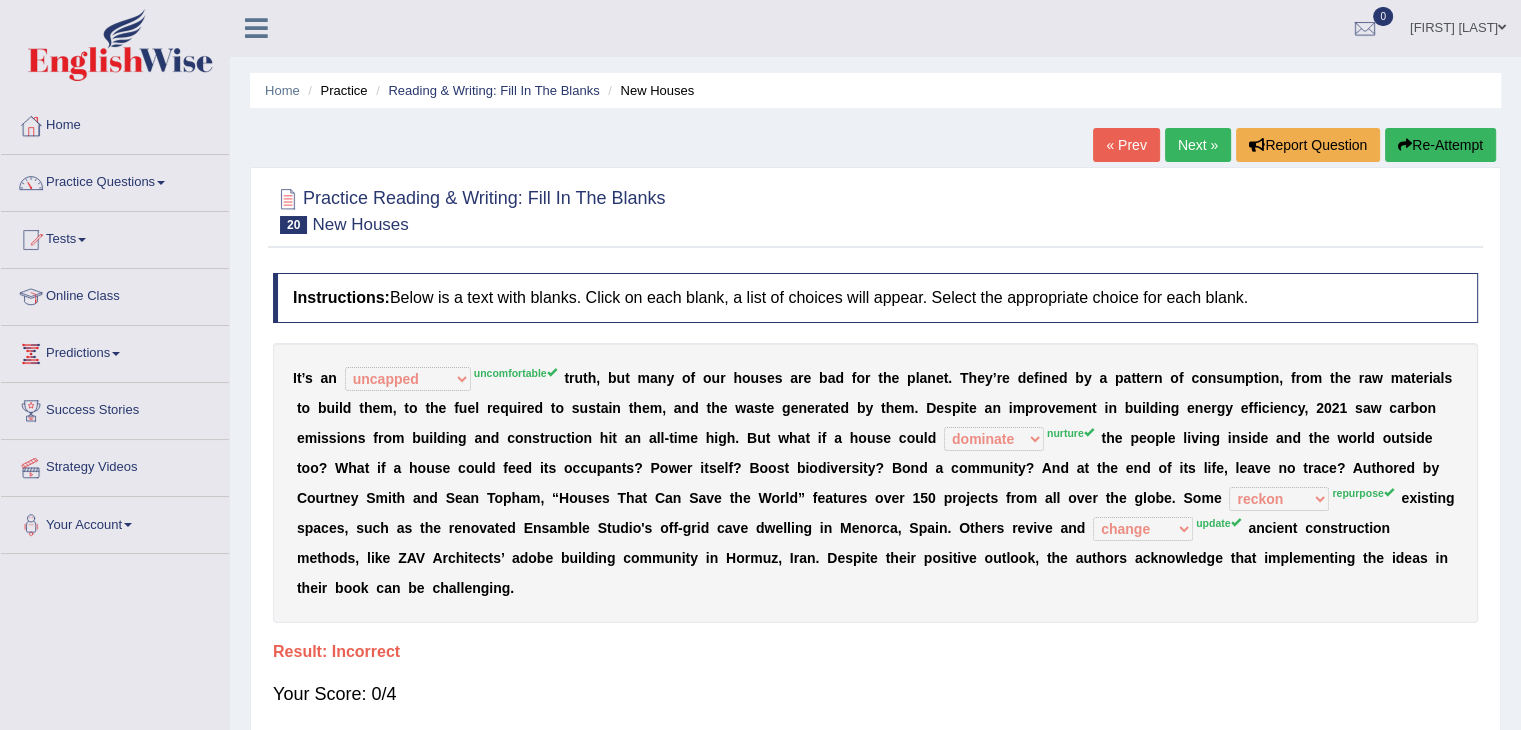 click on "Next »" at bounding box center [1198, 145] 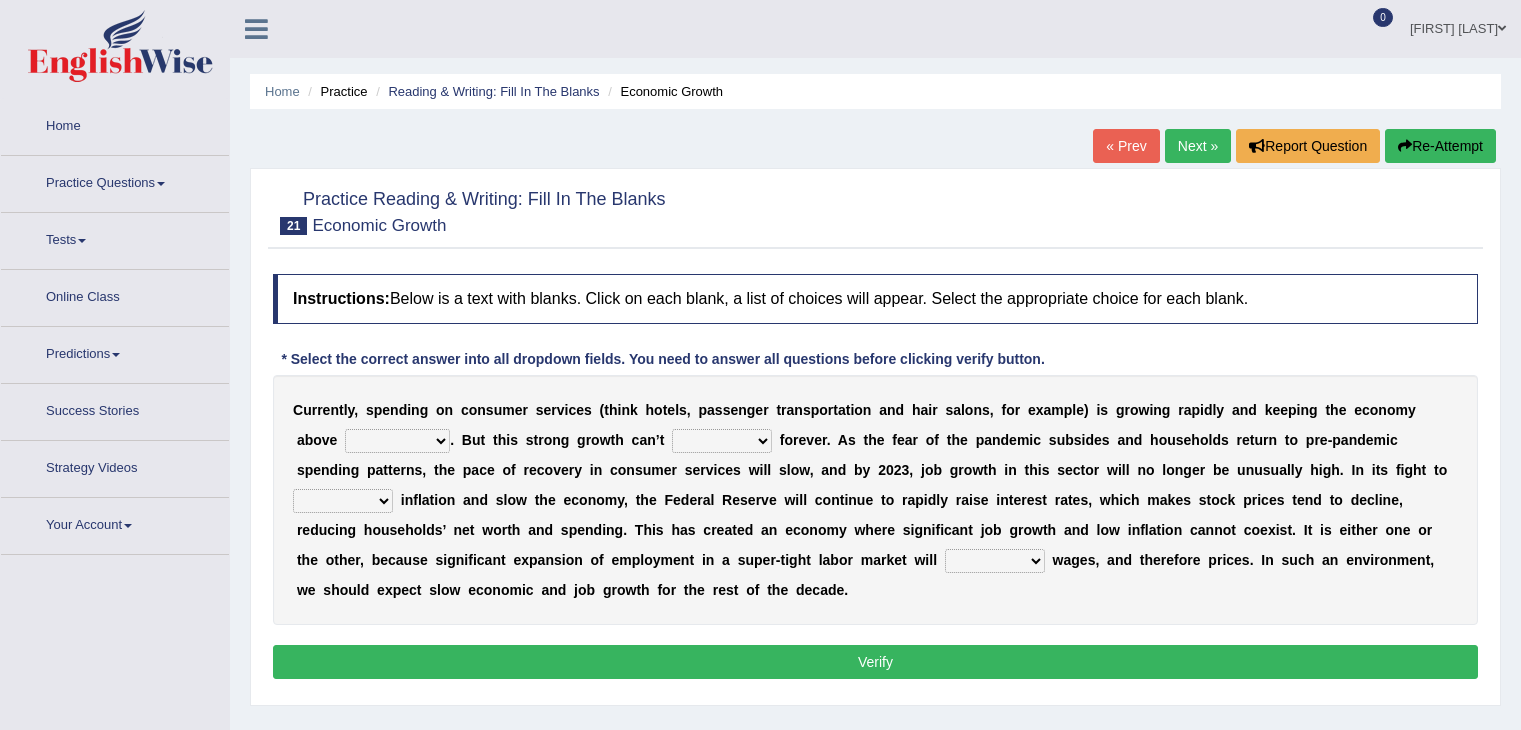 scroll, scrollTop: 0, scrollLeft: 0, axis: both 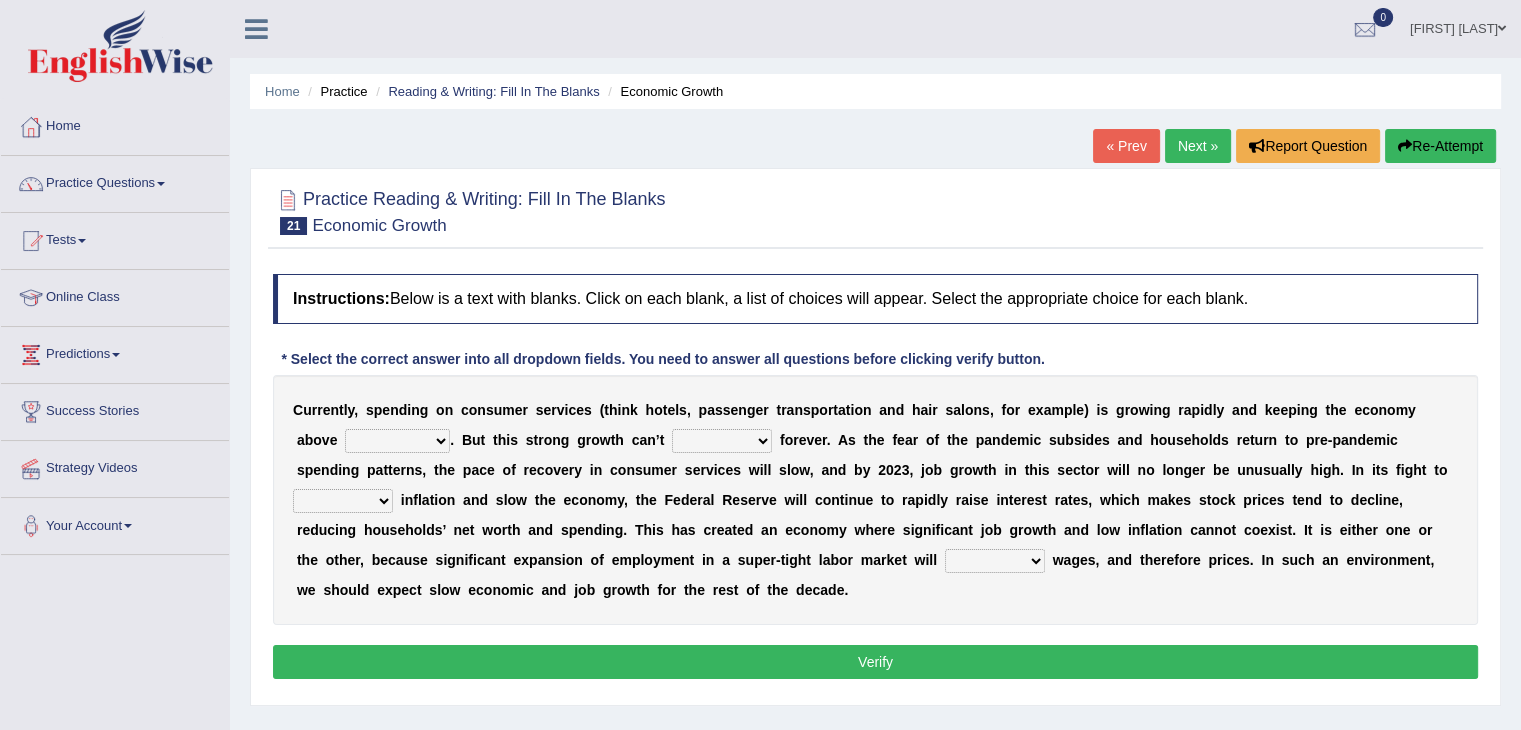 click on "C u r r e n t l y ,   s p e n d i n g   o n   c o n s u m e r   s e r v i c e s   ( t h i n k   h o t e l s ,   p a s s e n g e r   t r a n s p o r t a t i o n   a n d   h a i r   s a l o n s ,   f o r   e x a m p l e )   i s   g r o w i n g   r a p i d l y   a n d   k e e p i n g   t h e   e c o n o m y   a b o v e   board water all themselves .   B u t   t h i s   s t r o n g   g r o w t h   c a n ’ t   perceive persist stride underlie   f o r e v e r .   A s   t h e   f e a r   o f   t h e   p a n d e m i c   s u b s i d e s   a n d   h o u s e h o l d s   r e t u r n   t o   p r e - p a n d e m i c   s p e n d i n g   p a t t e r n s ,   t h e   p a c e   o f   r e c o v e r y   i n   c o n s u m e r   s e r v i c e s   w i l l   s l o w ,   a n d   b y   2 0 2 3 ,   j o b   g r o w t h   i n   t h i s   s e c t o r   w i l l   n o   l o n g e r   b e   u n u s u a l l y" at bounding box center (875, 500) 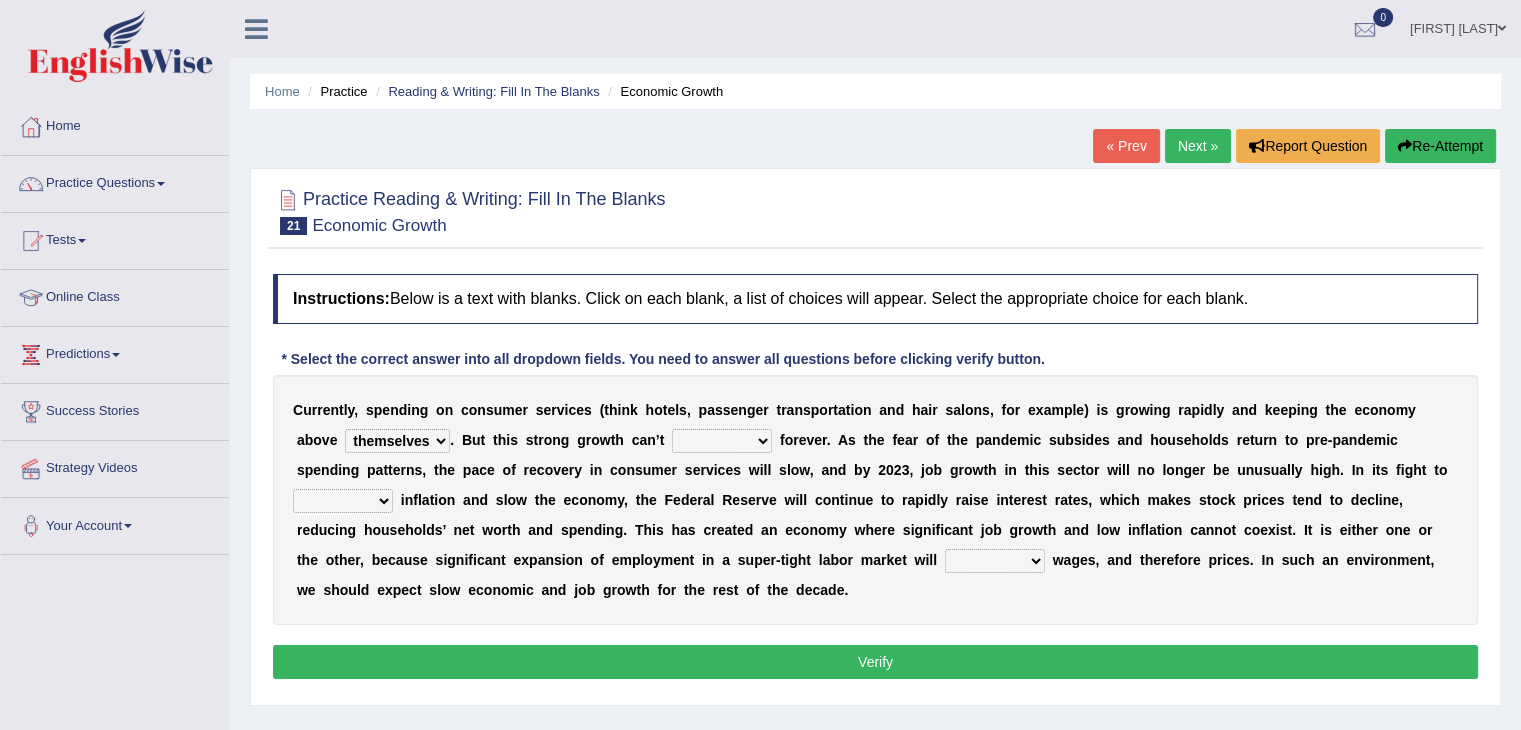 click on "board water all themselves" at bounding box center [397, 441] 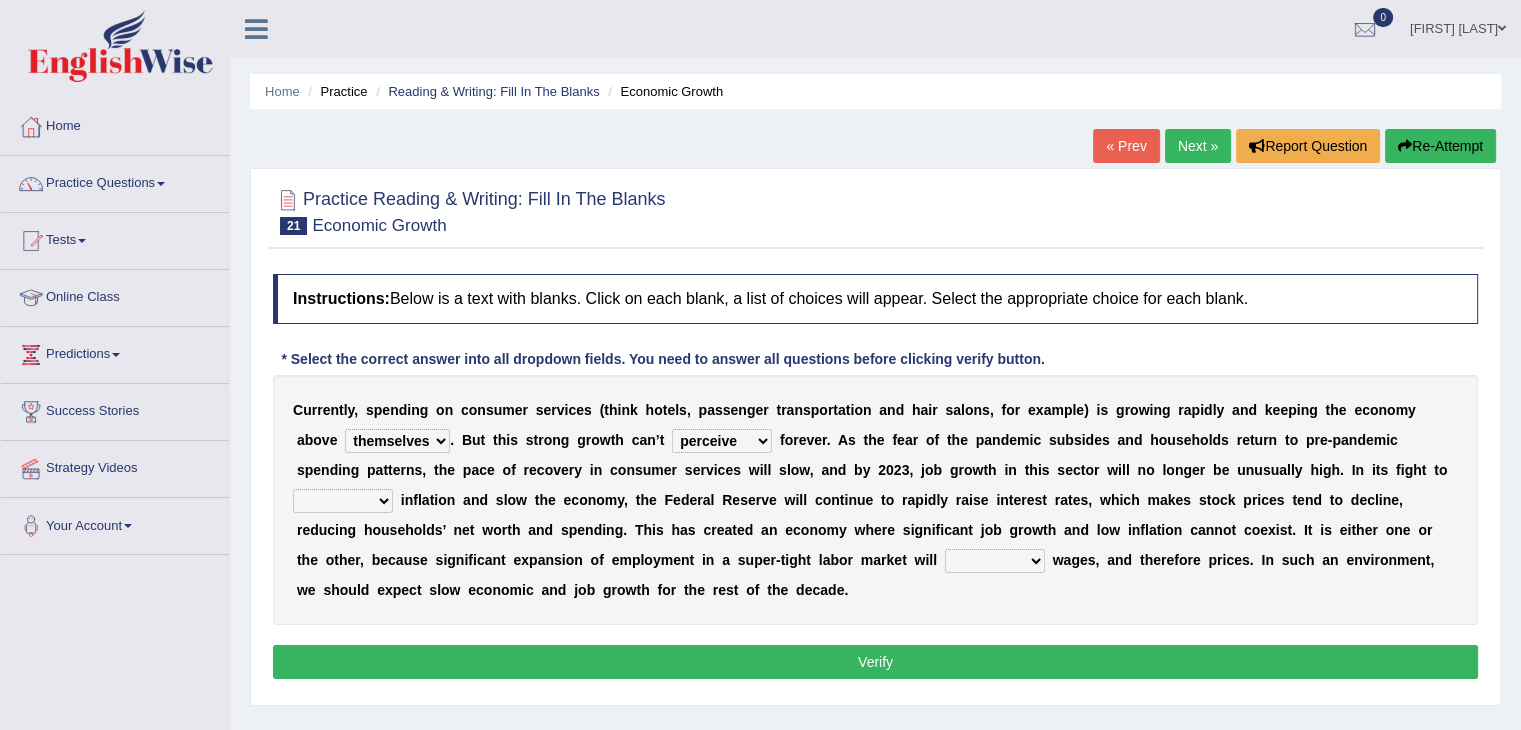 click on "perceive persist stride underlie" at bounding box center (722, 441) 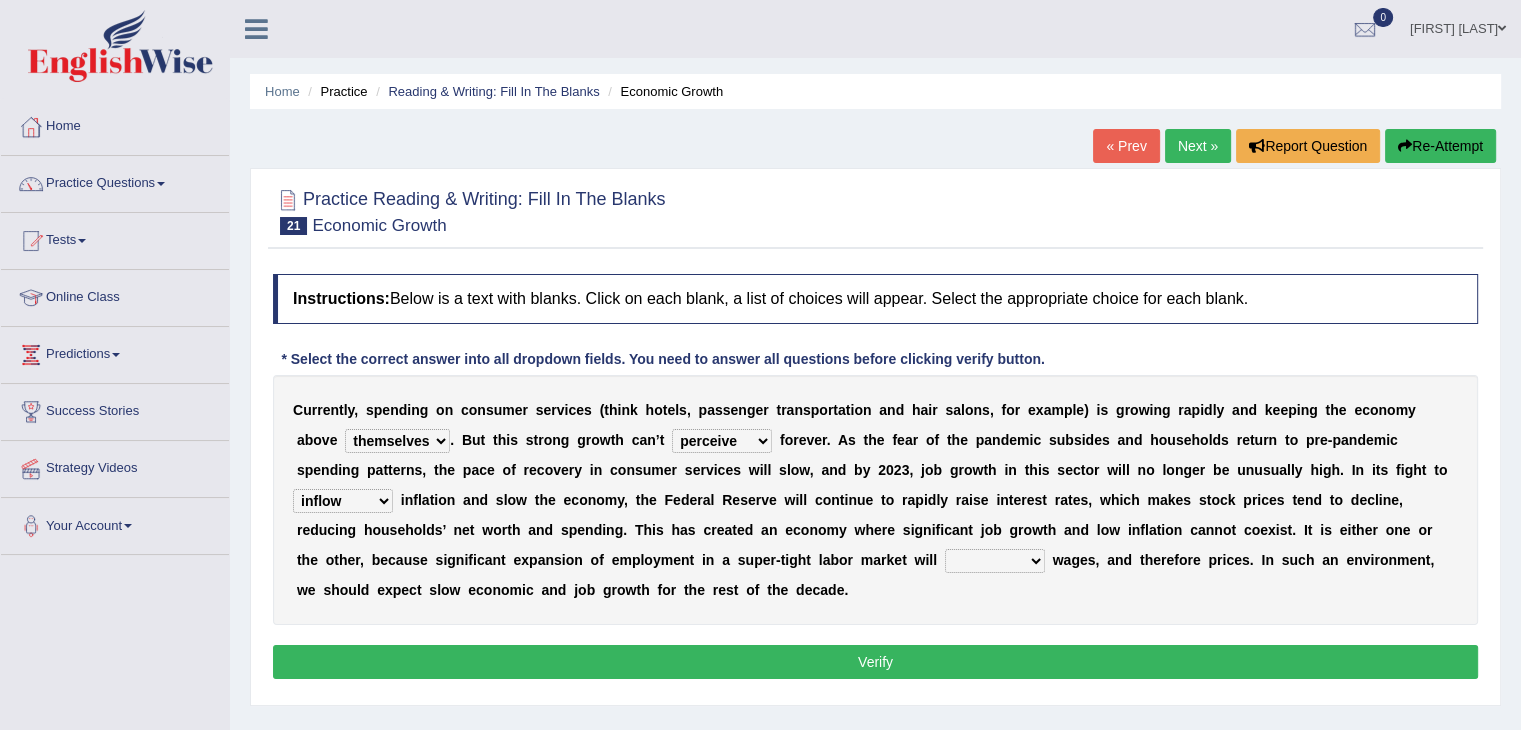 click on "inflow disarm tame distaste" at bounding box center [343, 501] 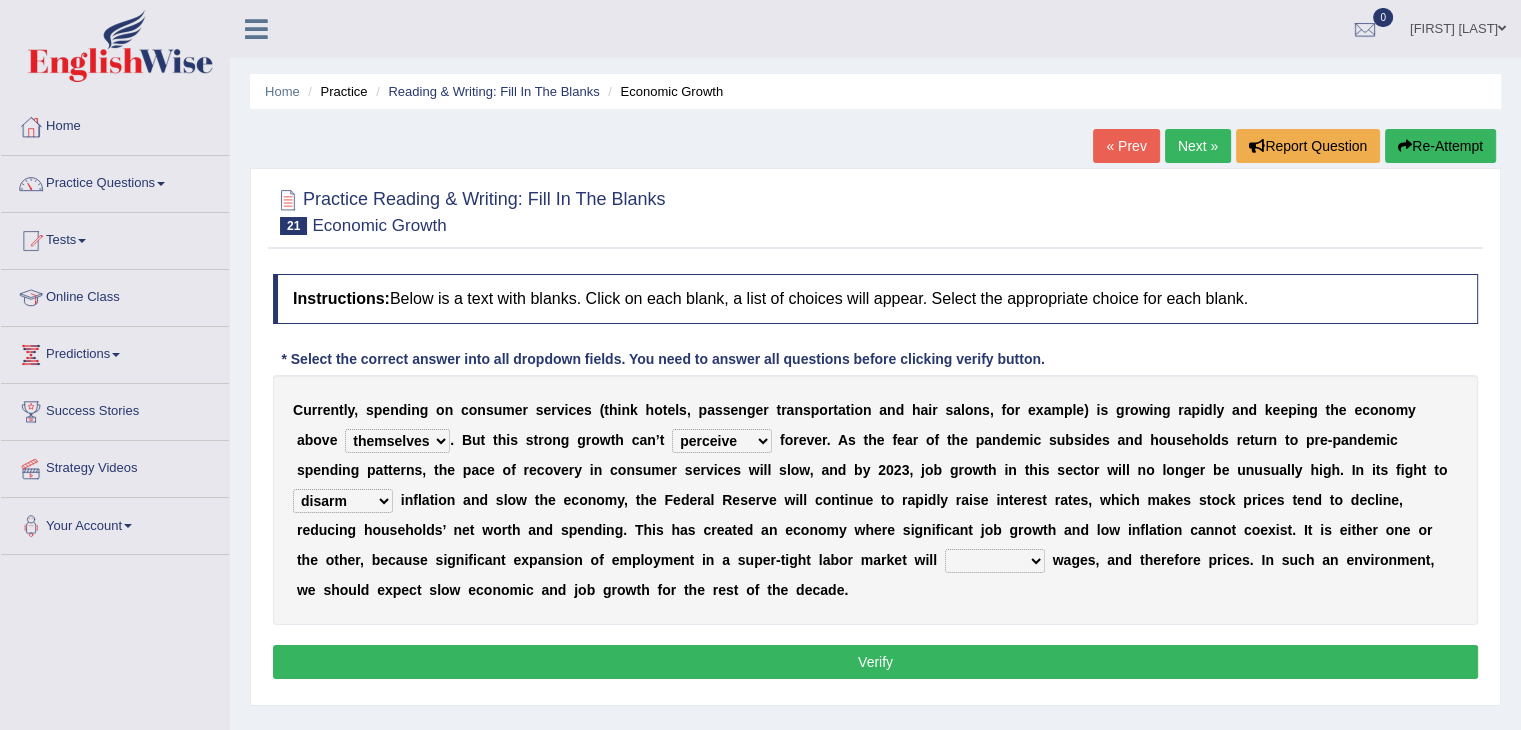 click on "inflow disarm tame distaste" at bounding box center (343, 501) 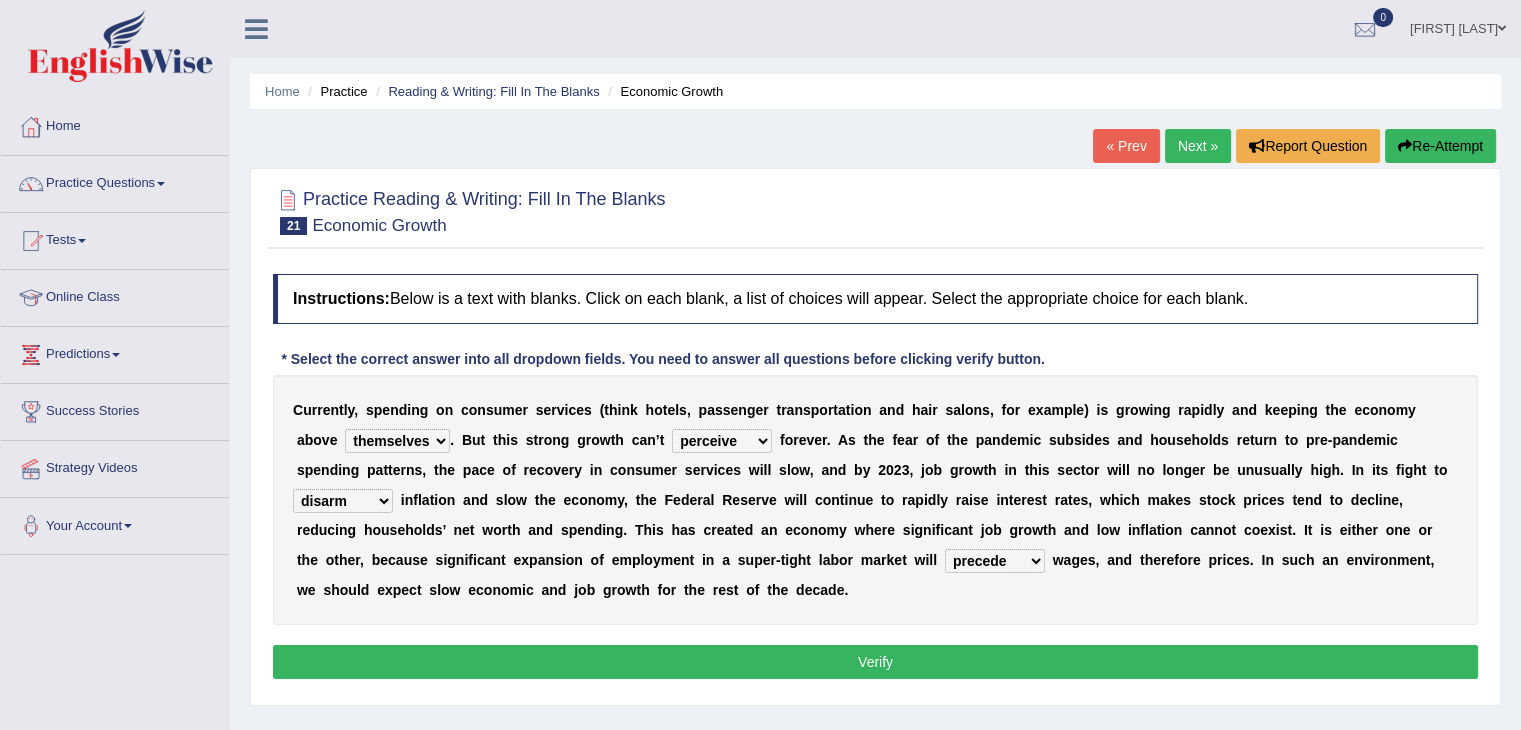 click on "Verify" at bounding box center [875, 662] 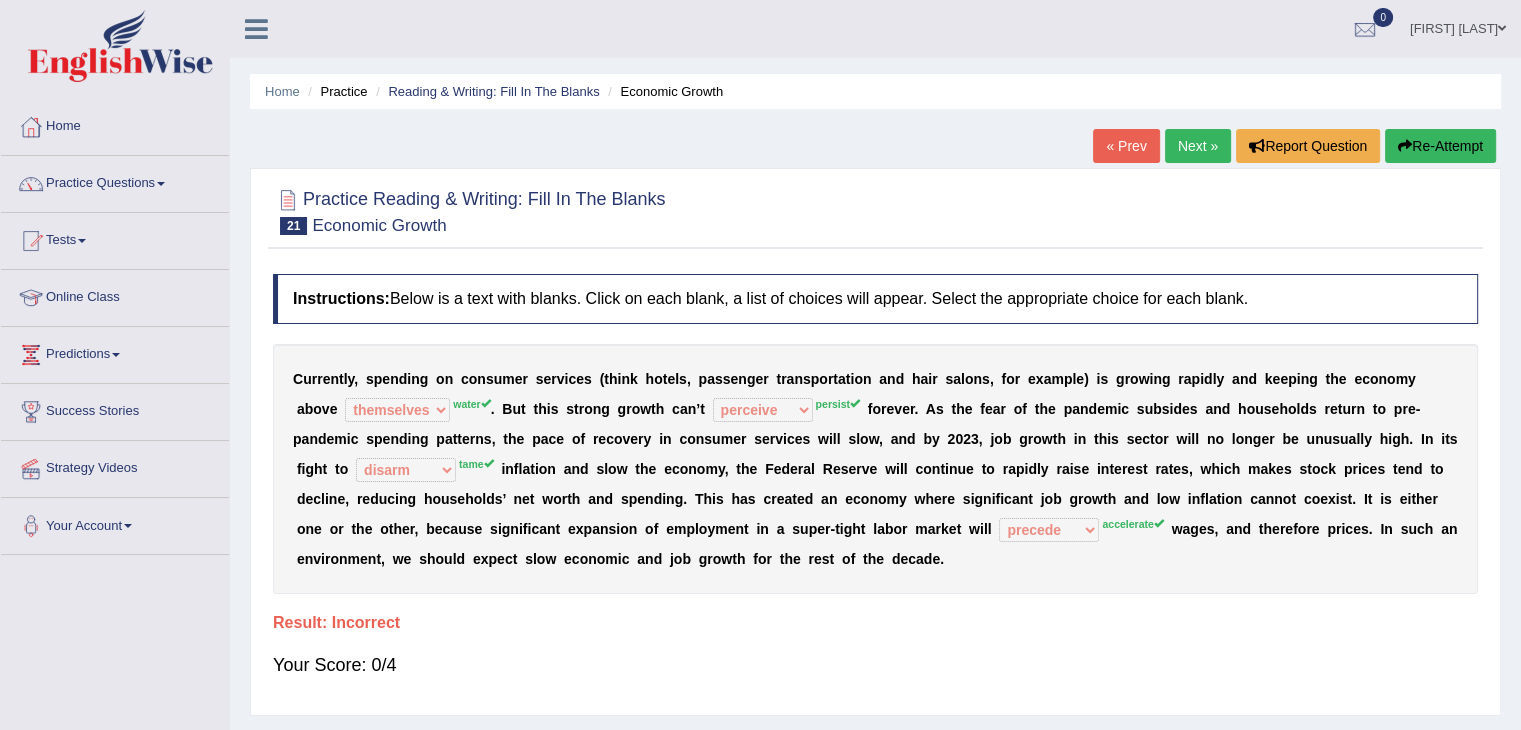 click on "Next »" at bounding box center [1198, 146] 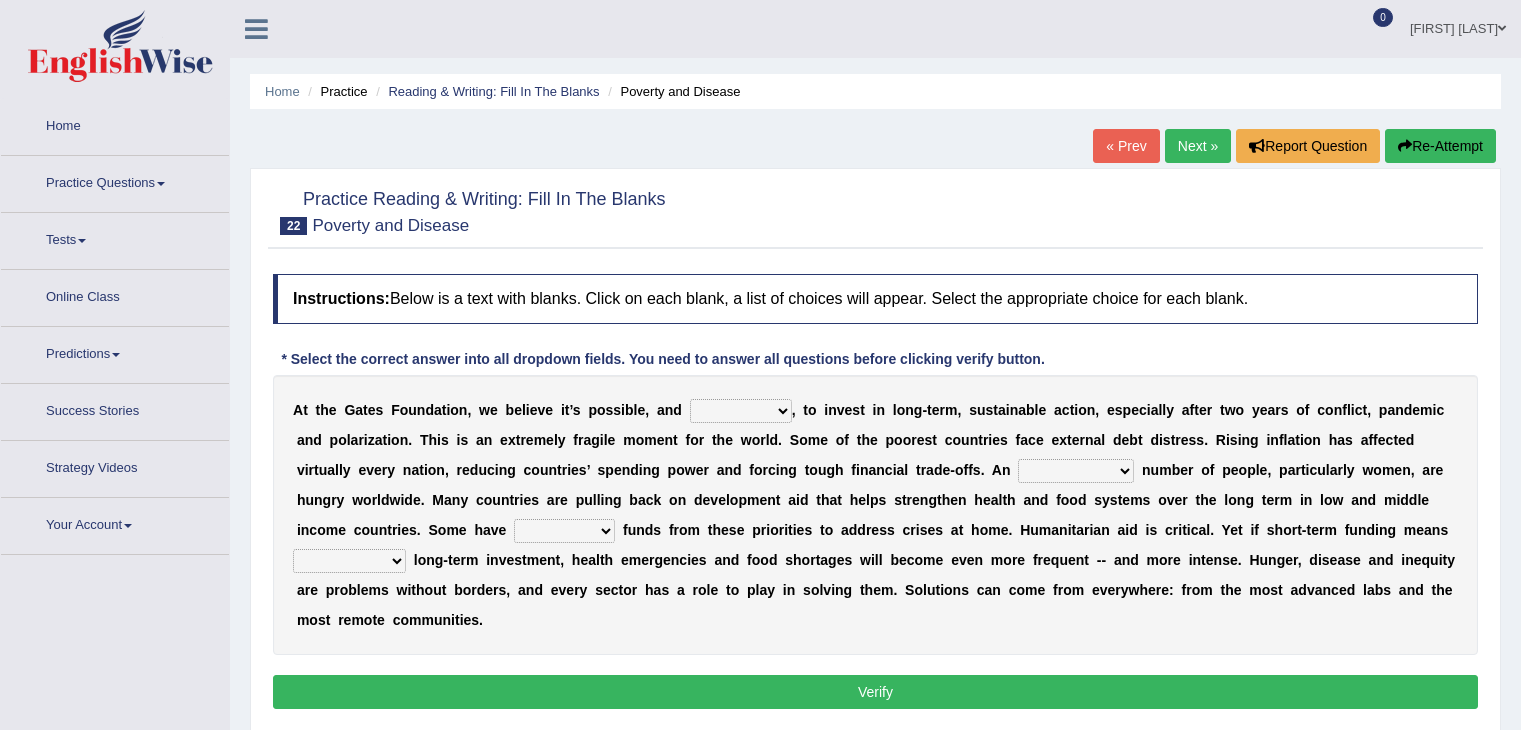 scroll, scrollTop: 0, scrollLeft: 0, axis: both 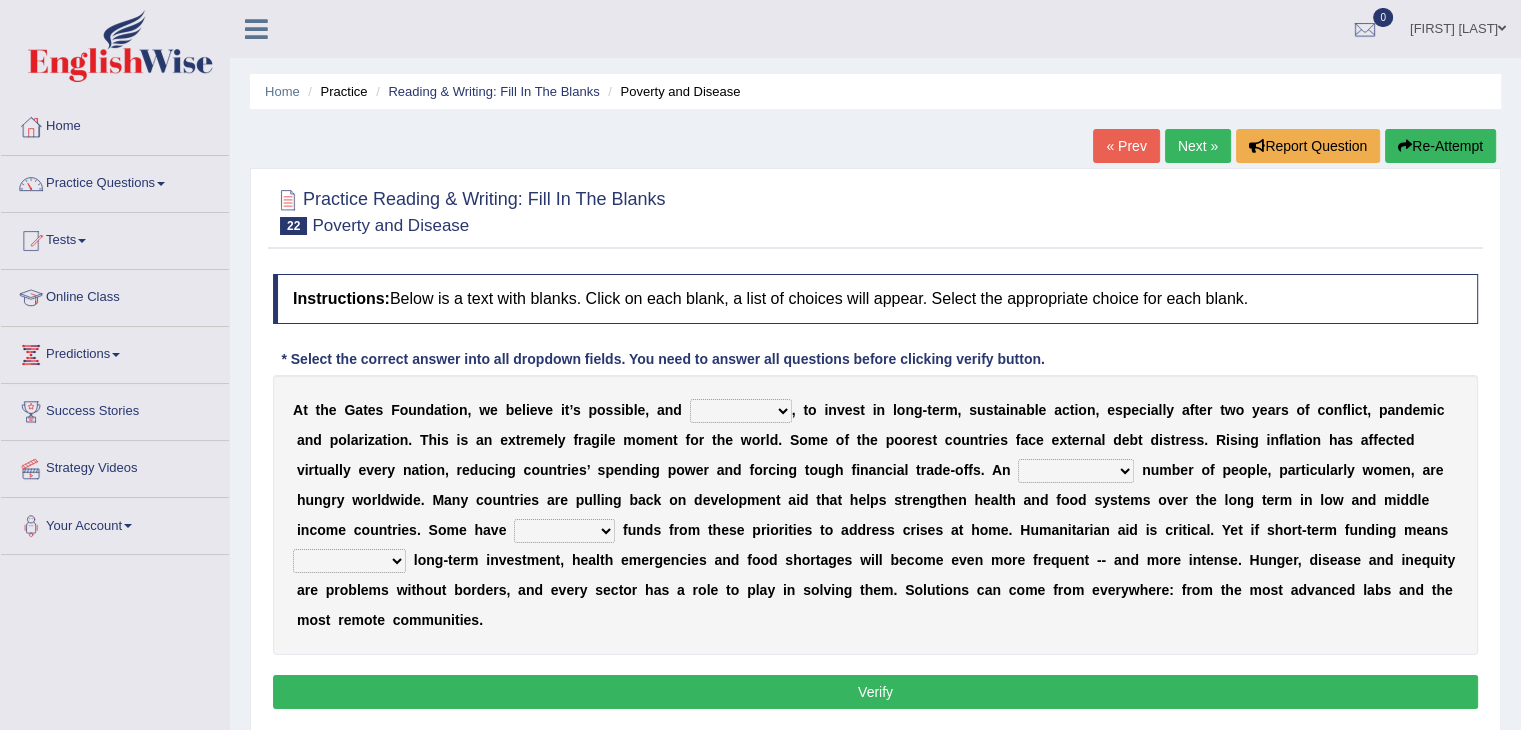 click on "impaired impalpable imperative impressive" at bounding box center (741, 411) 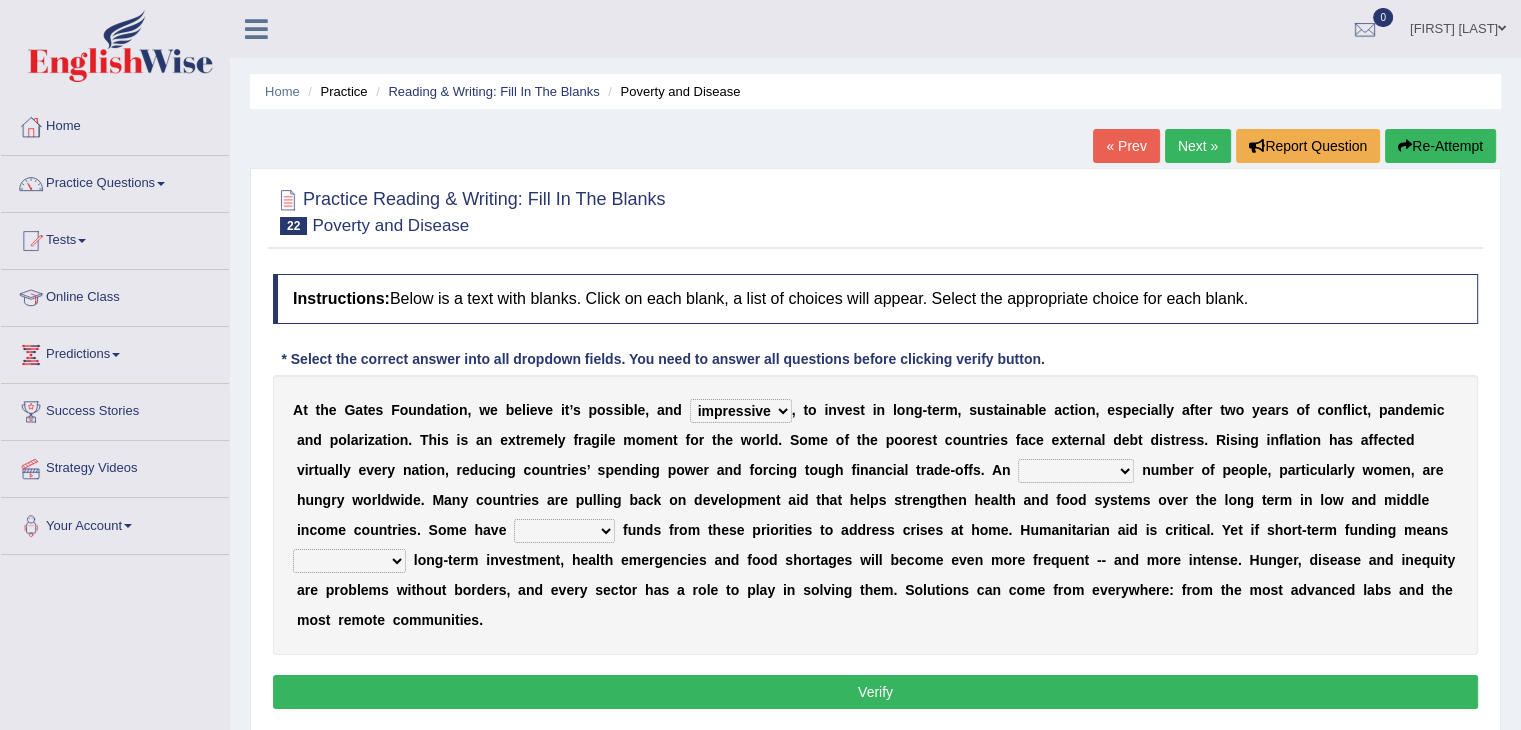 click on "alarming unintentional implicit absolute" at bounding box center [1076, 471] 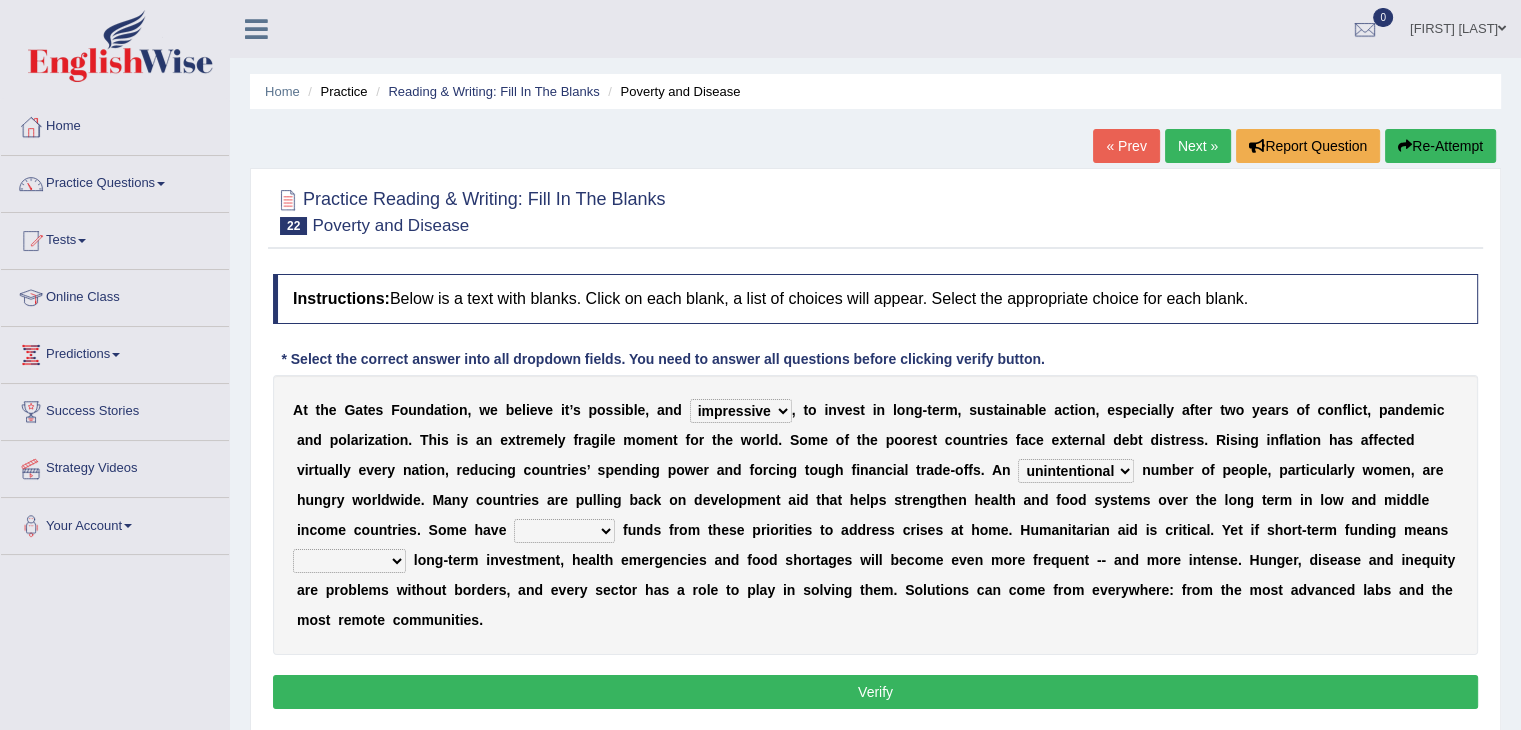 click on "rebounded expended recouped redirected" at bounding box center [564, 531] 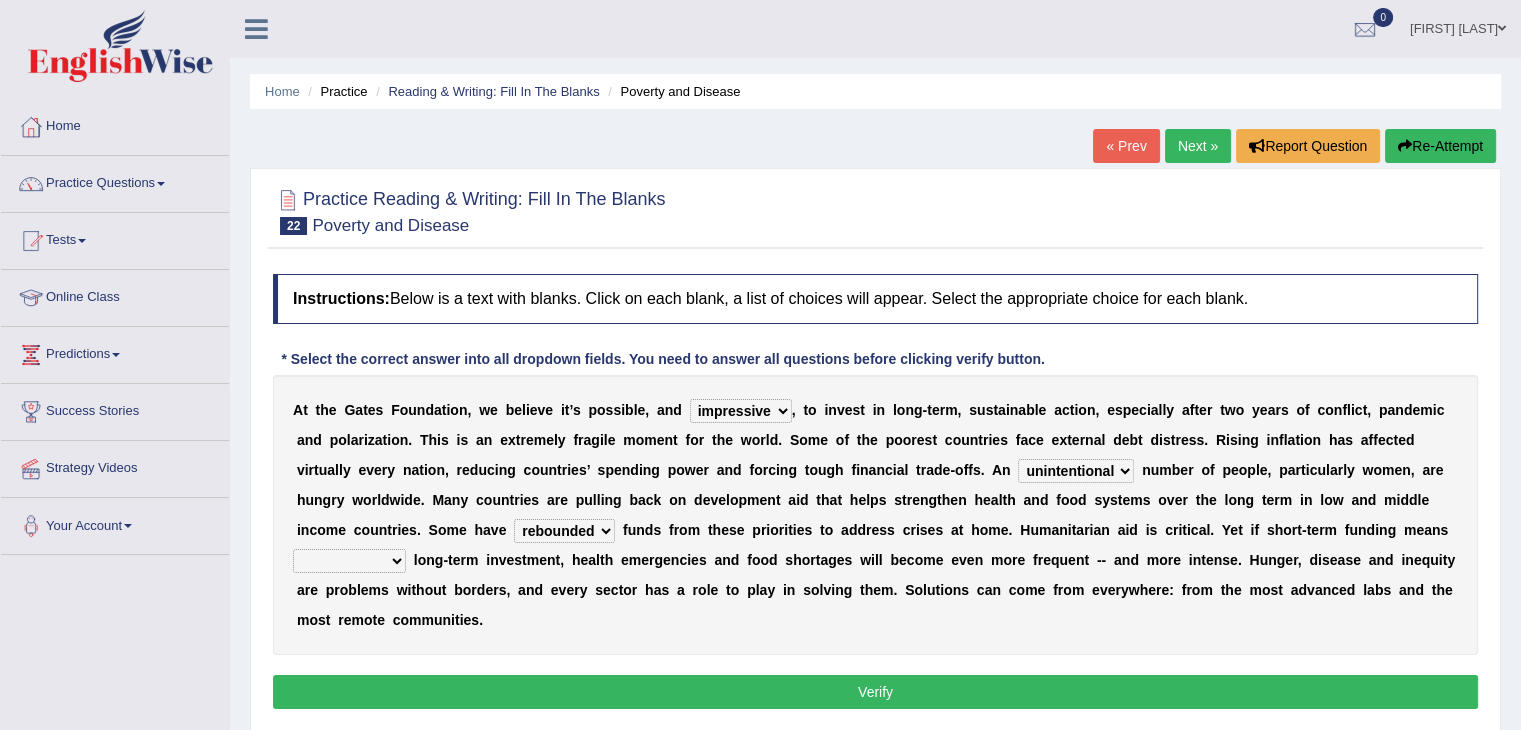 click on "emphasizing alerting covening neglecting" at bounding box center [349, 561] 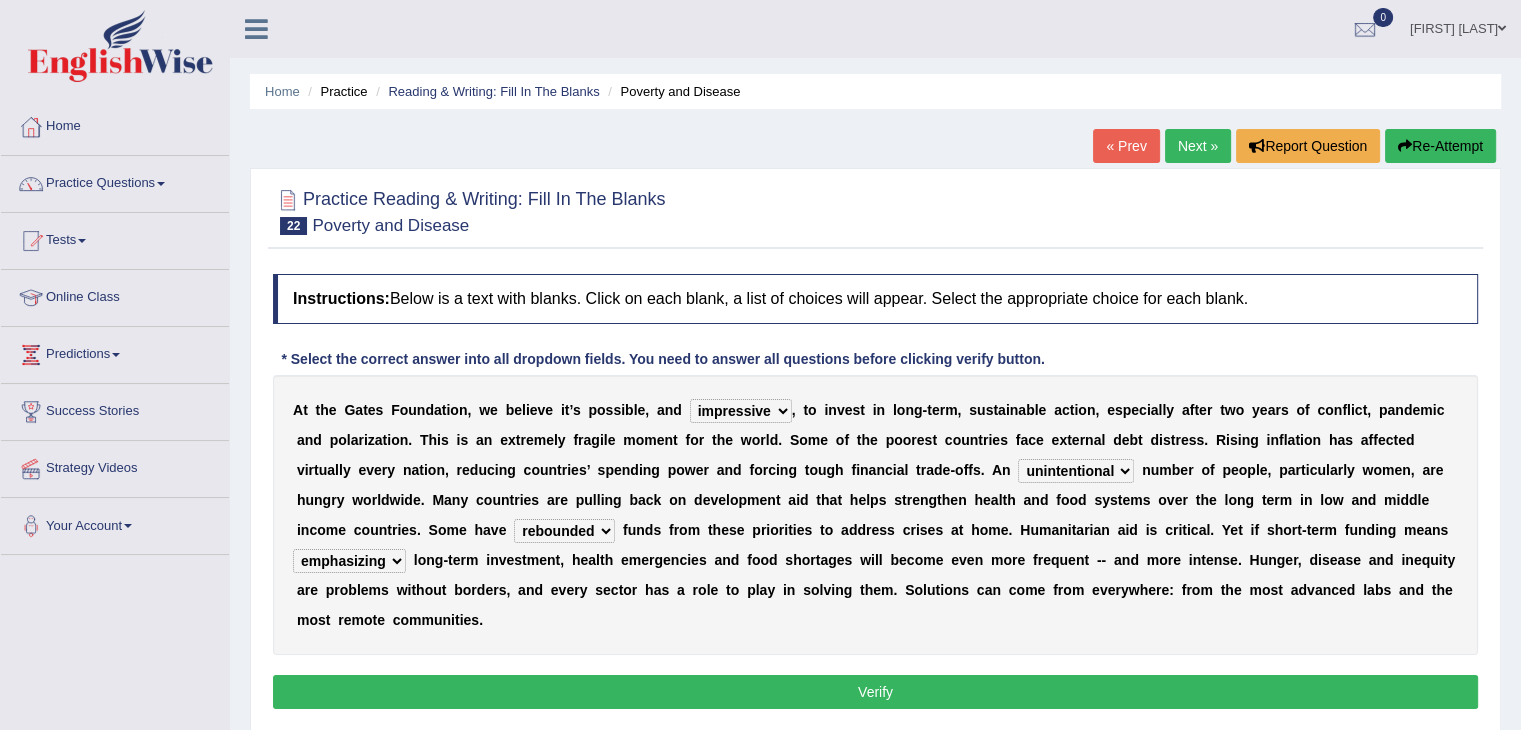 click on "emphasizing alerting covening neglecting" at bounding box center (349, 561) 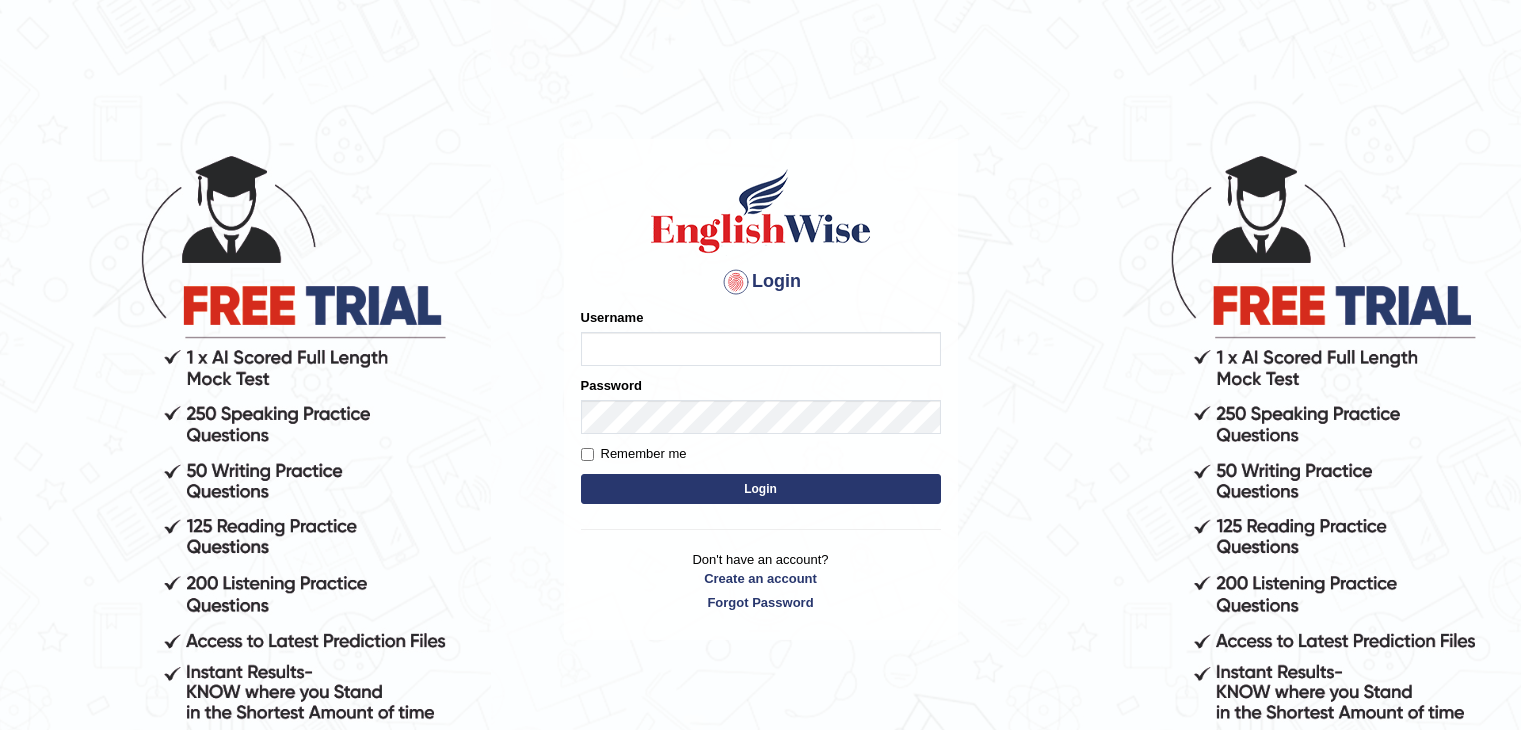 scroll, scrollTop: 0, scrollLeft: 0, axis: both 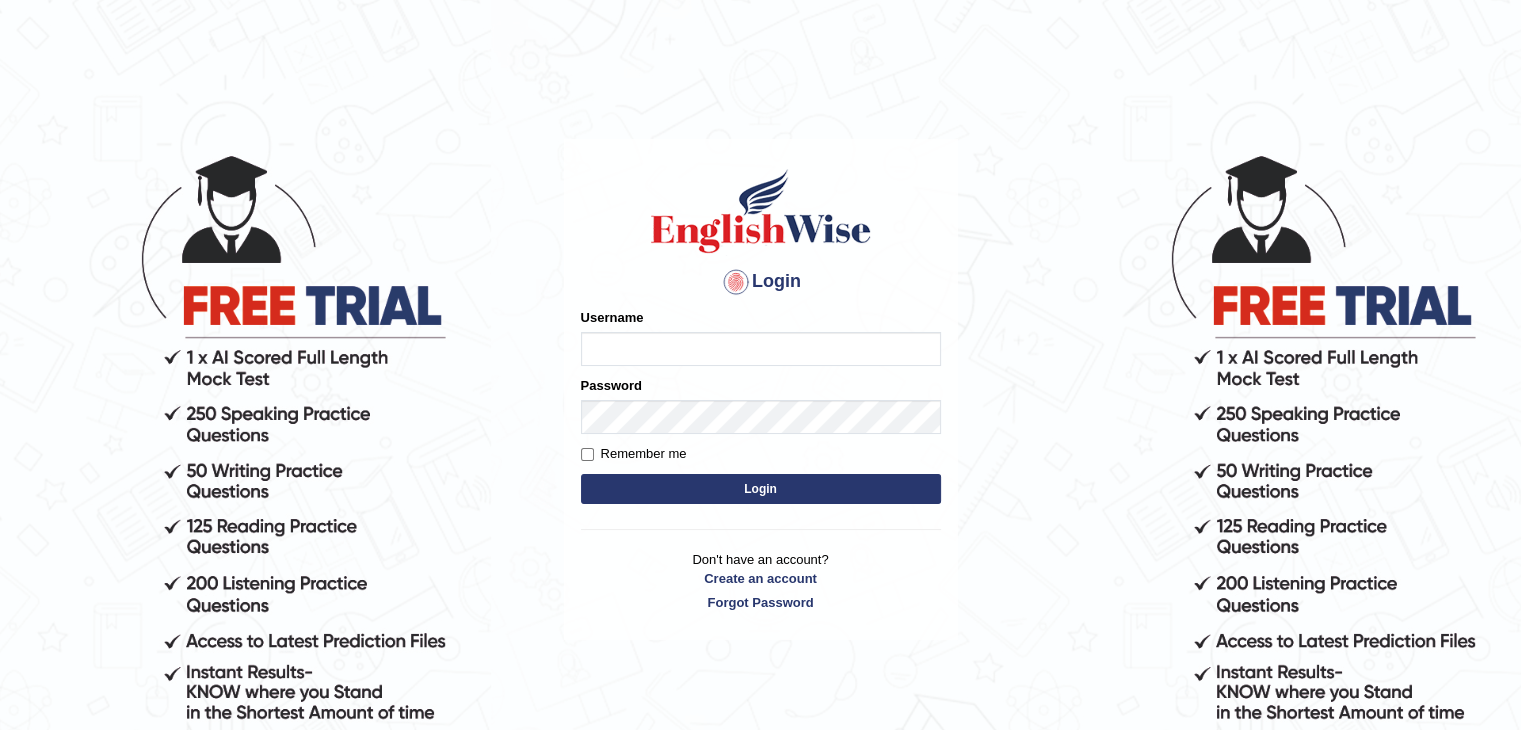 type on "[USERNAME]" 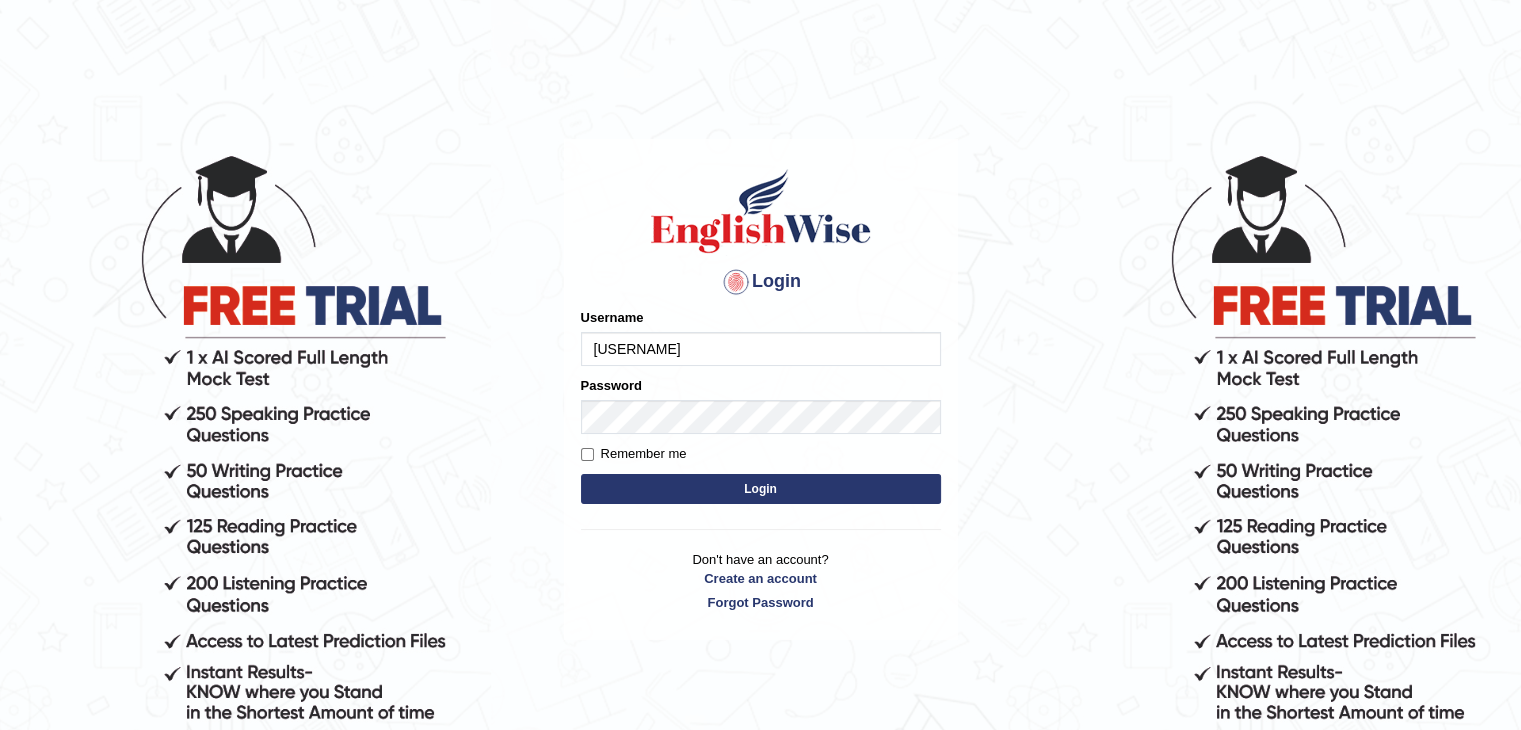 click on "Login" at bounding box center [761, 489] 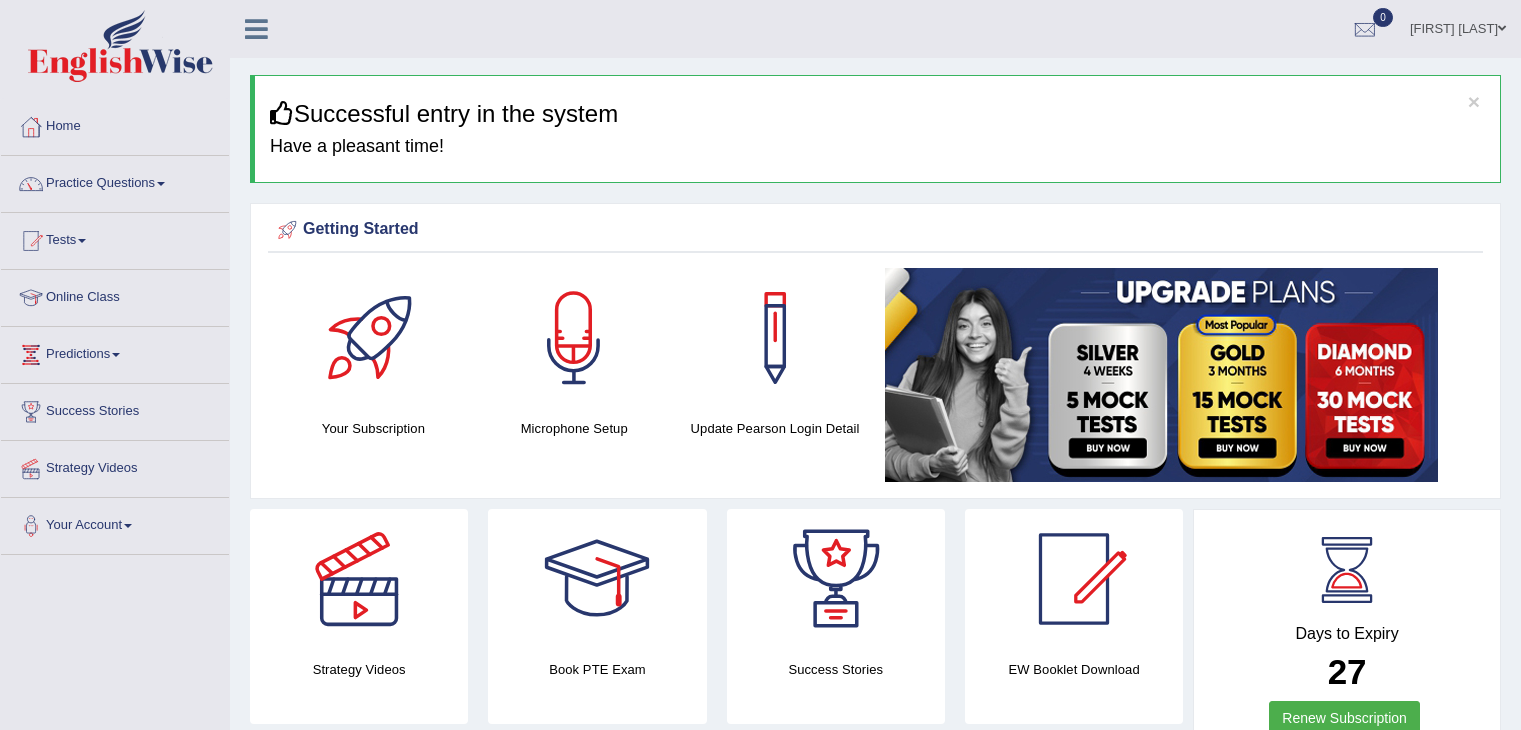 scroll, scrollTop: 0, scrollLeft: 0, axis: both 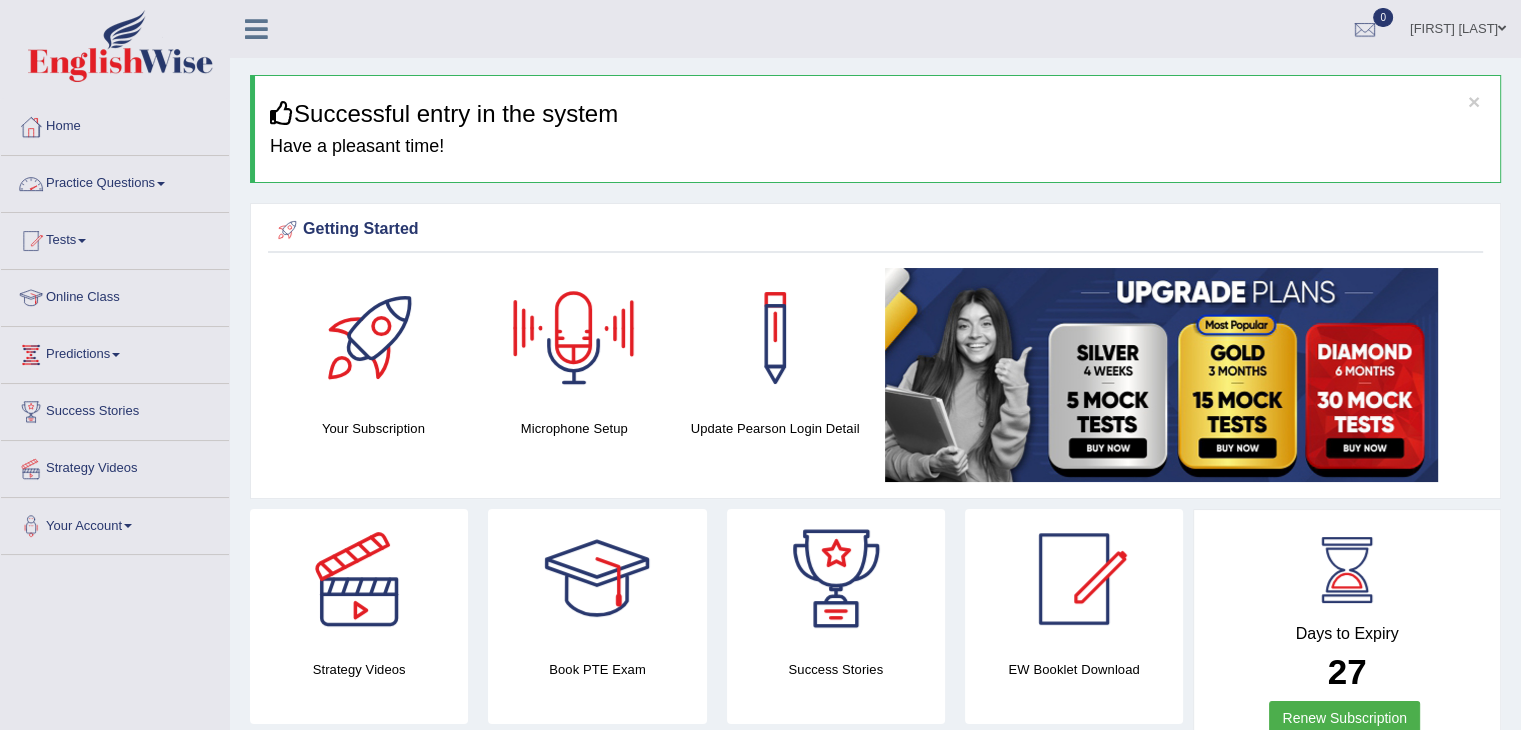 click on "Practice Questions" at bounding box center (115, 181) 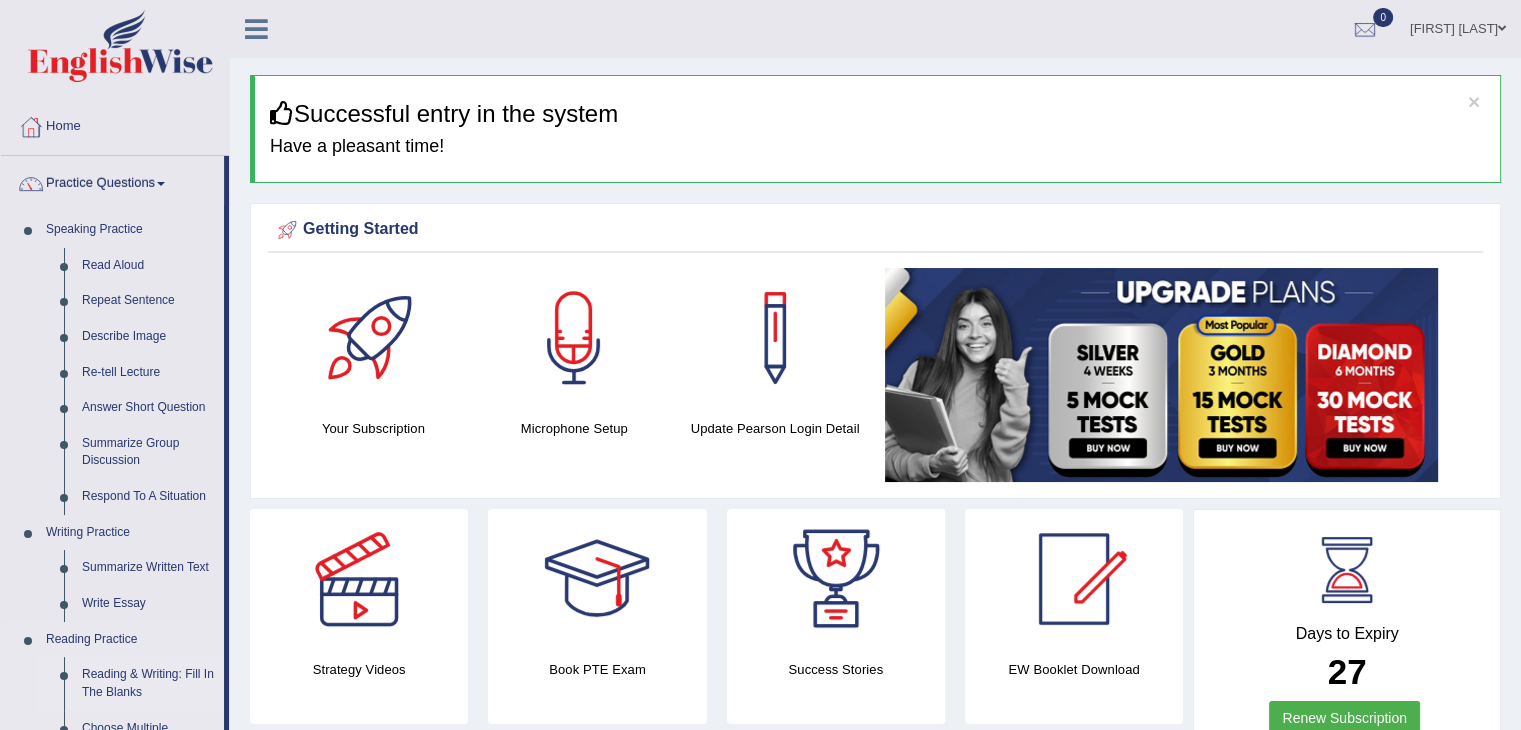 click on "Reading & Writing: Fill In The Blanks" at bounding box center (148, 683) 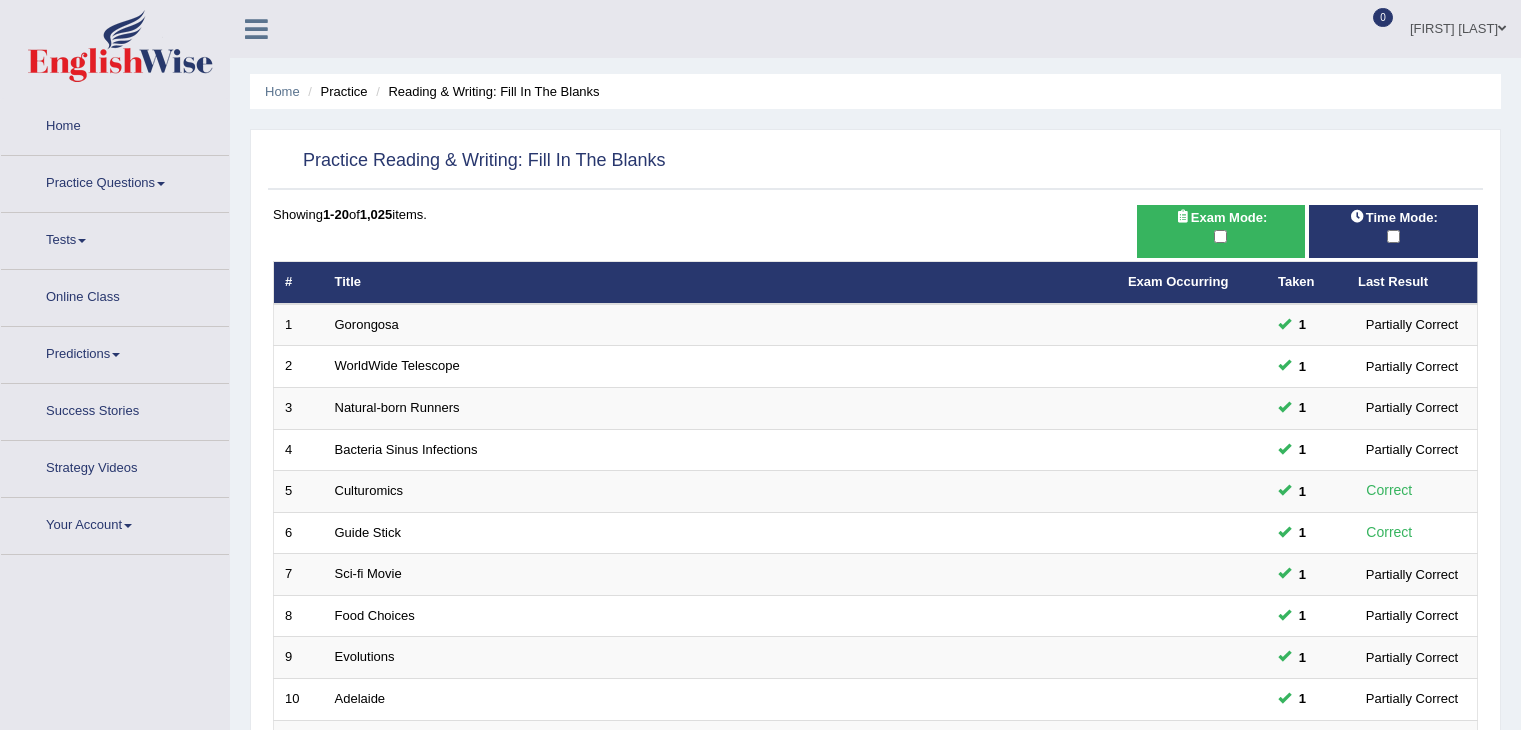 scroll, scrollTop: 0, scrollLeft: 0, axis: both 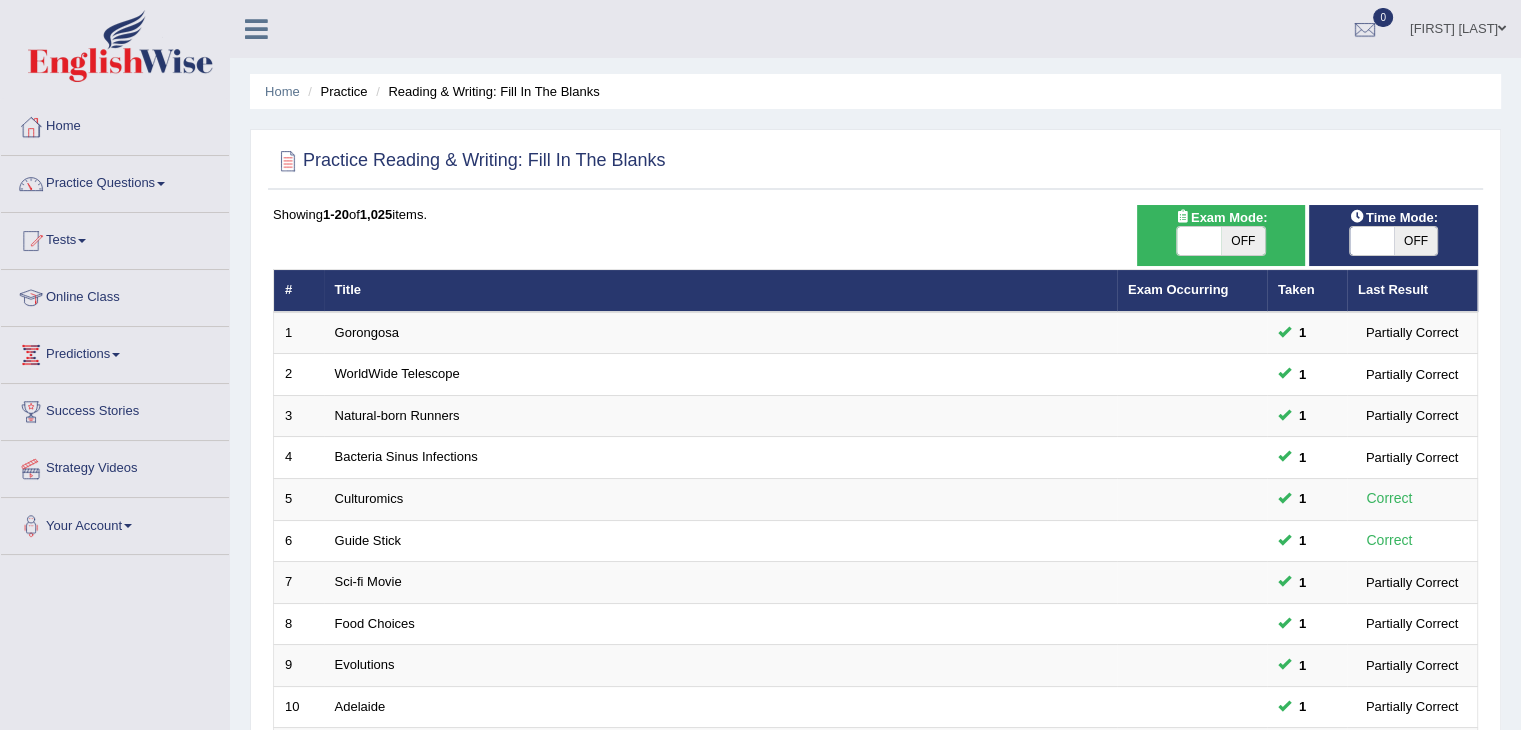 click on "Last Result" at bounding box center [1412, 291] 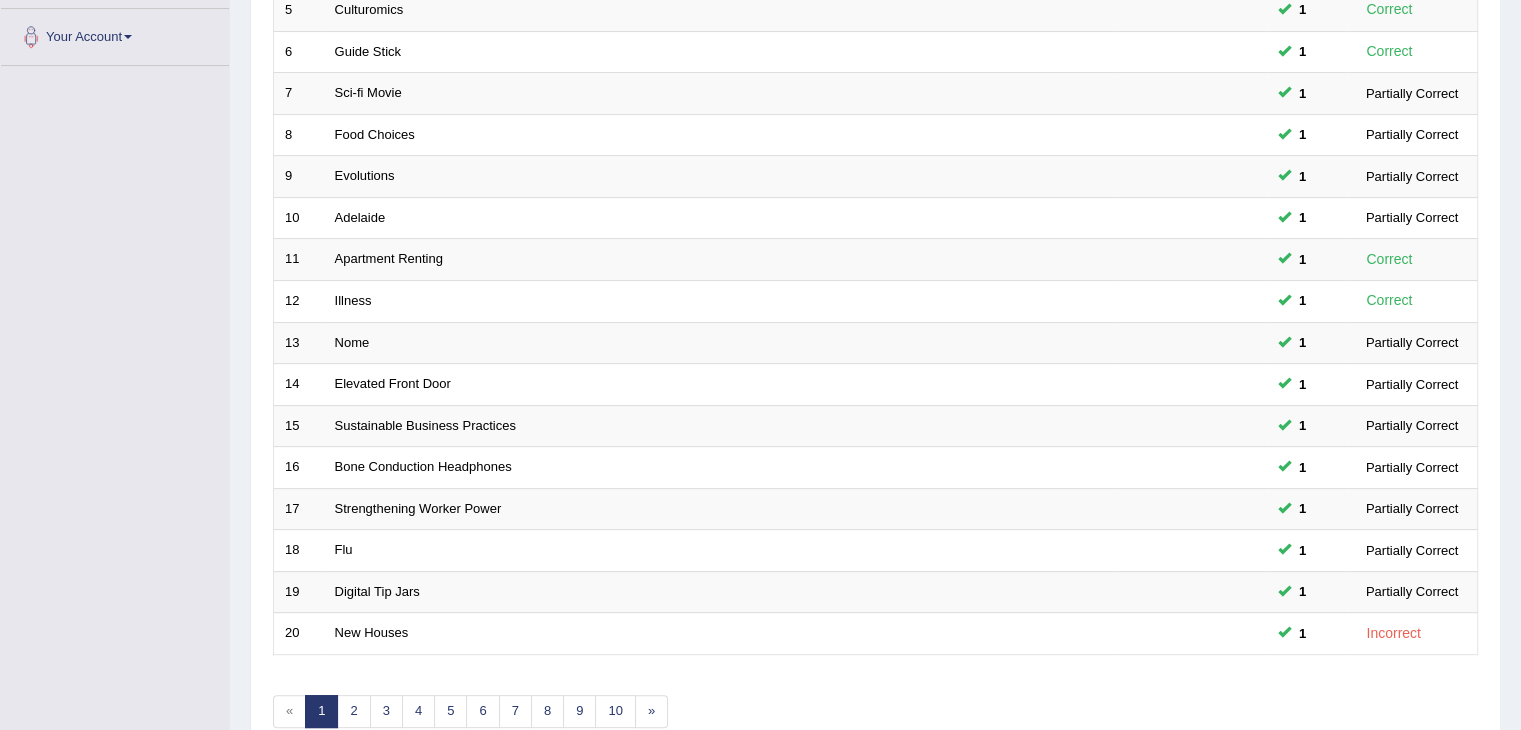 scroll, scrollTop: 588, scrollLeft: 0, axis: vertical 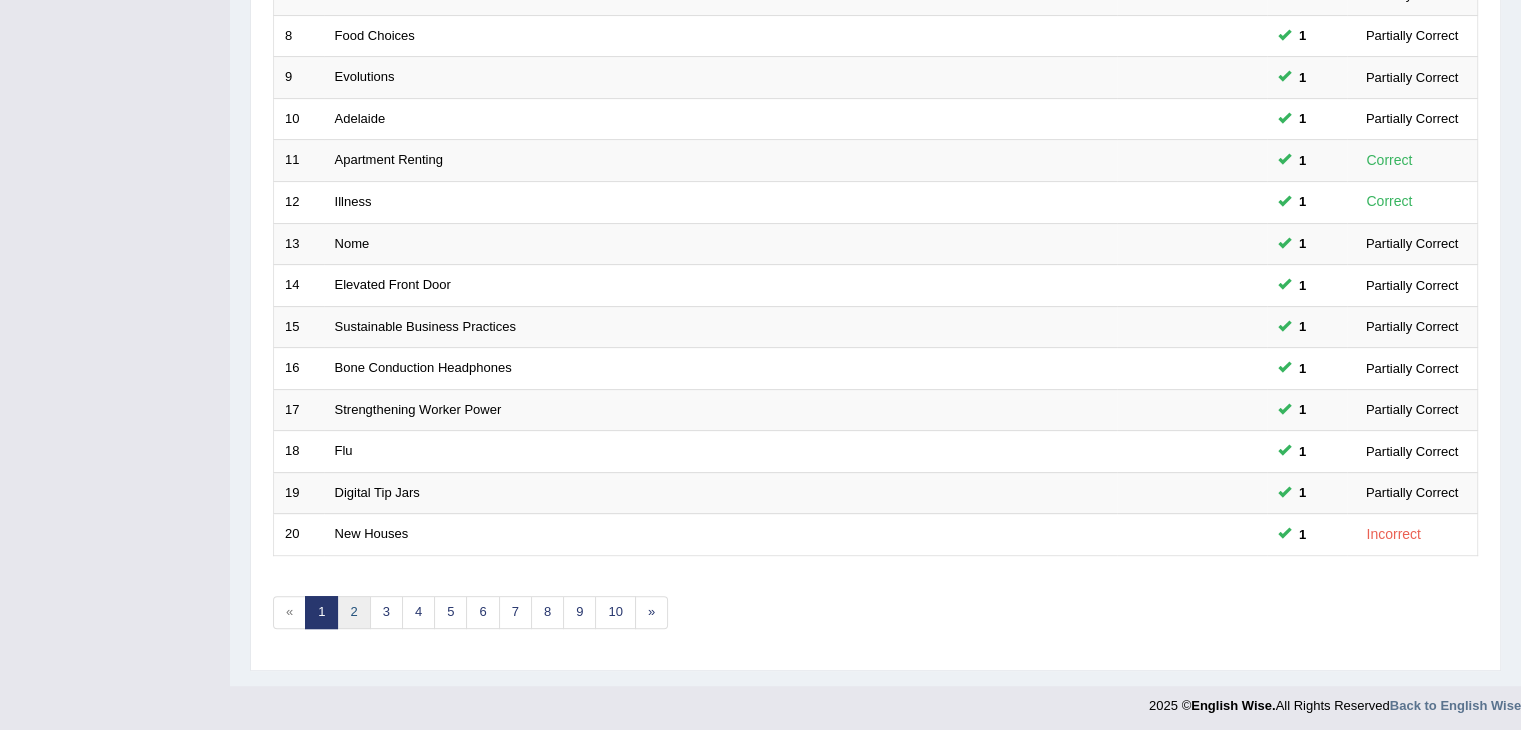 click on "2" at bounding box center [353, 612] 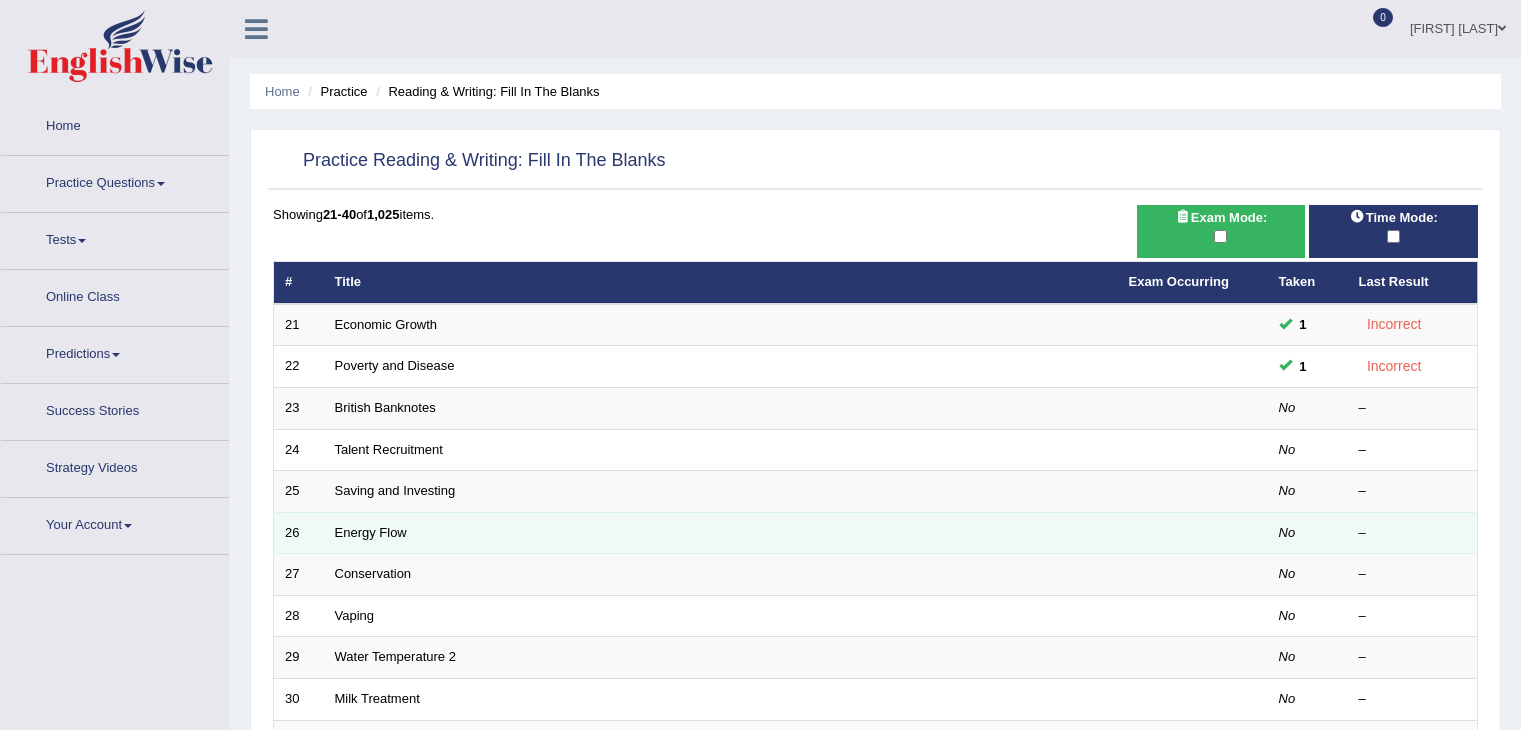 scroll, scrollTop: 0, scrollLeft: 0, axis: both 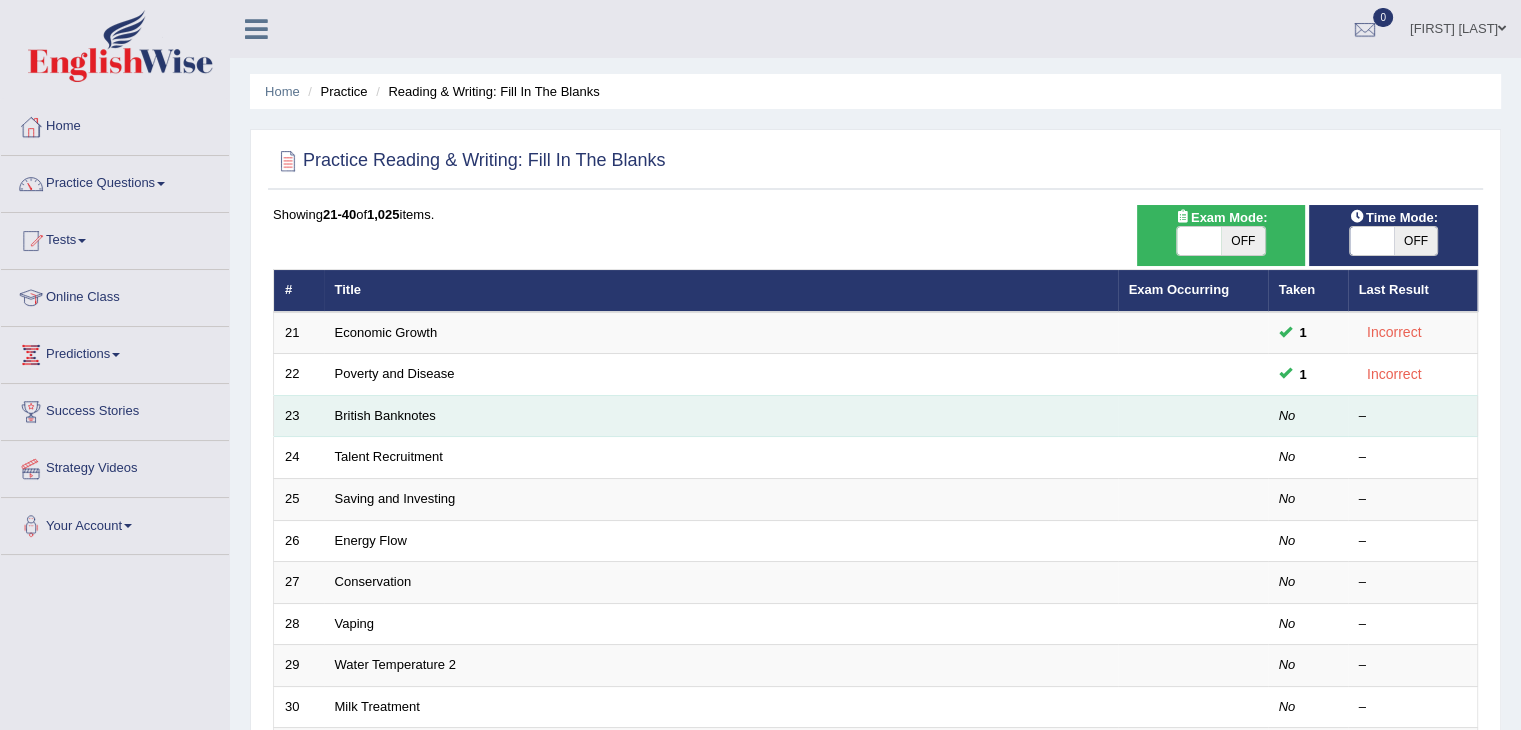 click on "No" at bounding box center [1308, 416] 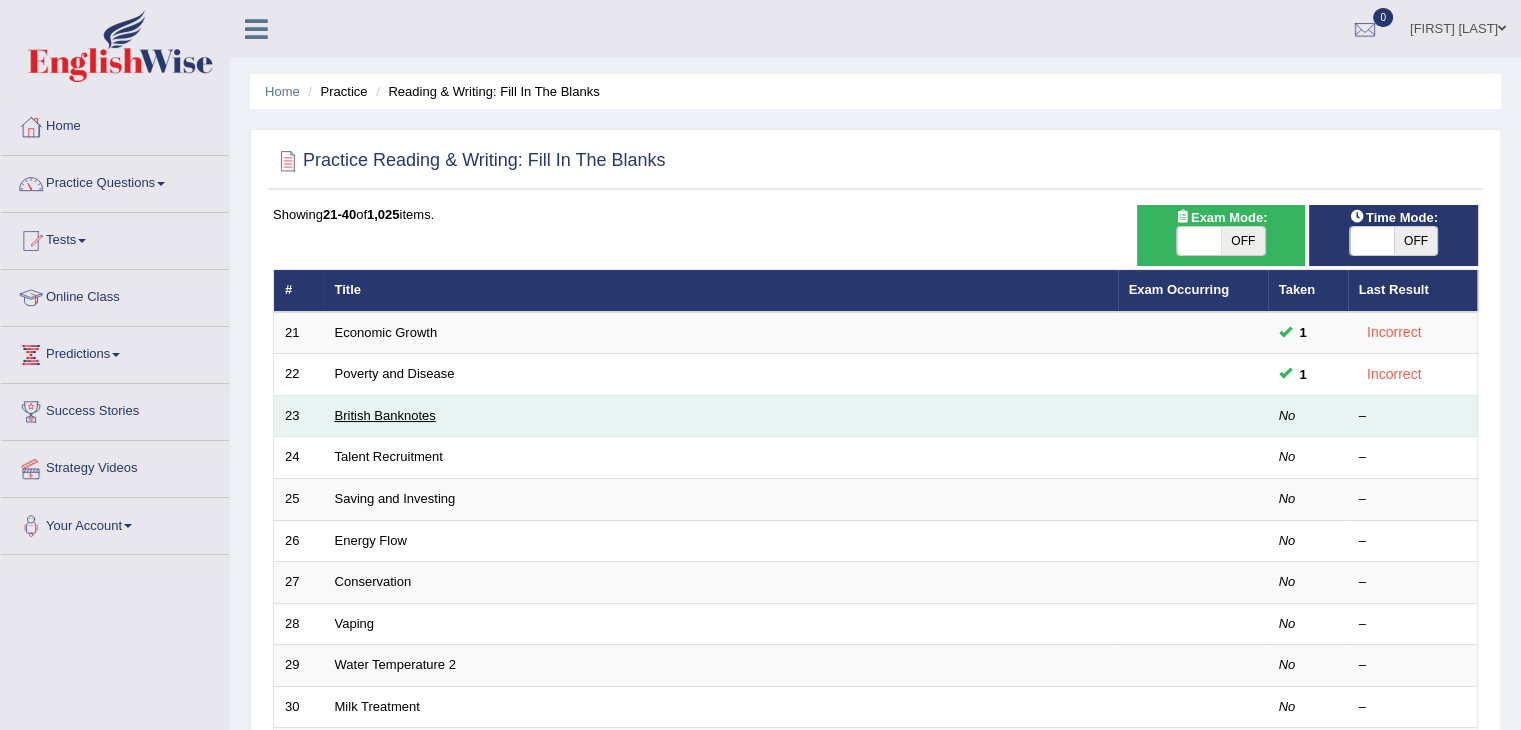 click on "British Banknotes" at bounding box center [385, 415] 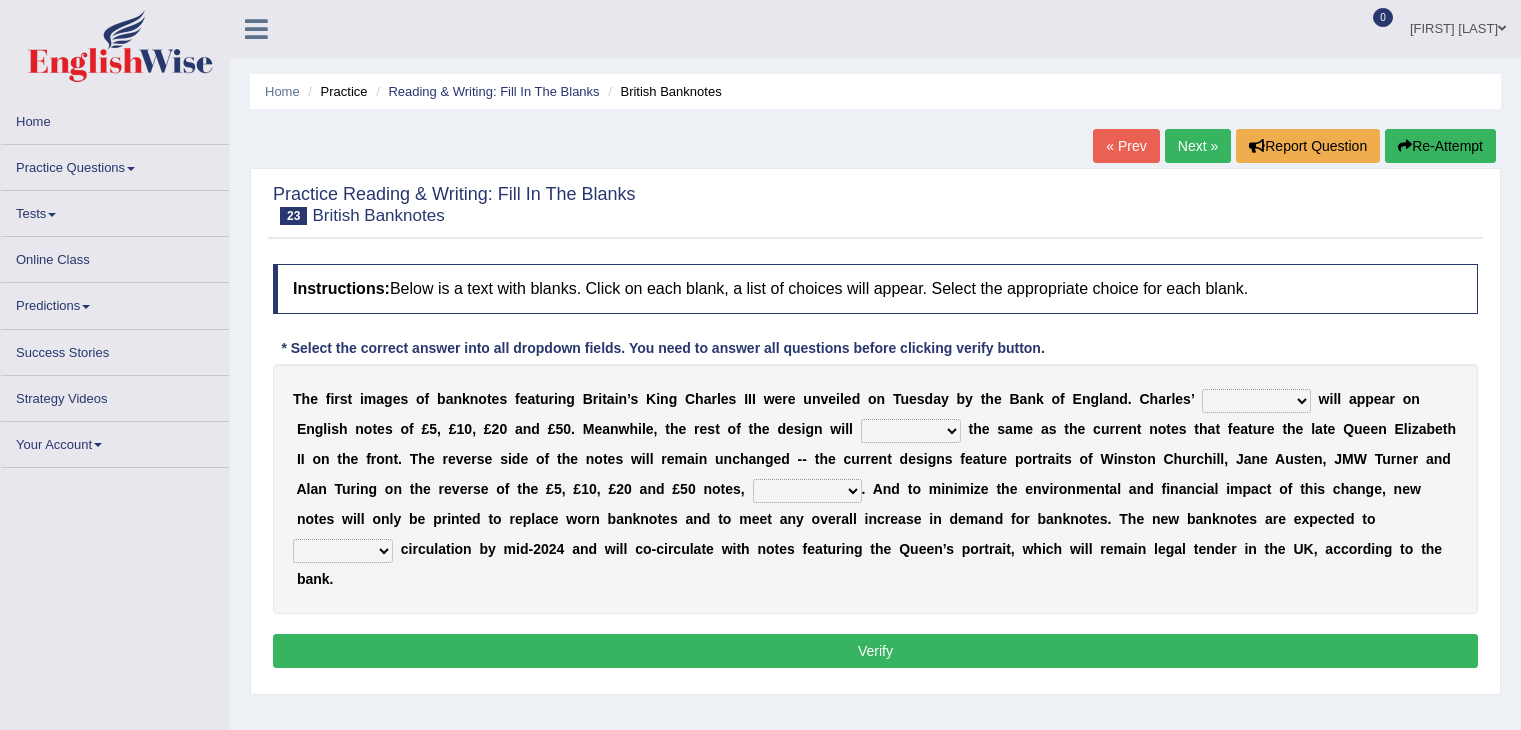 scroll, scrollTop: 0, scrollLeft: 0, axis: both 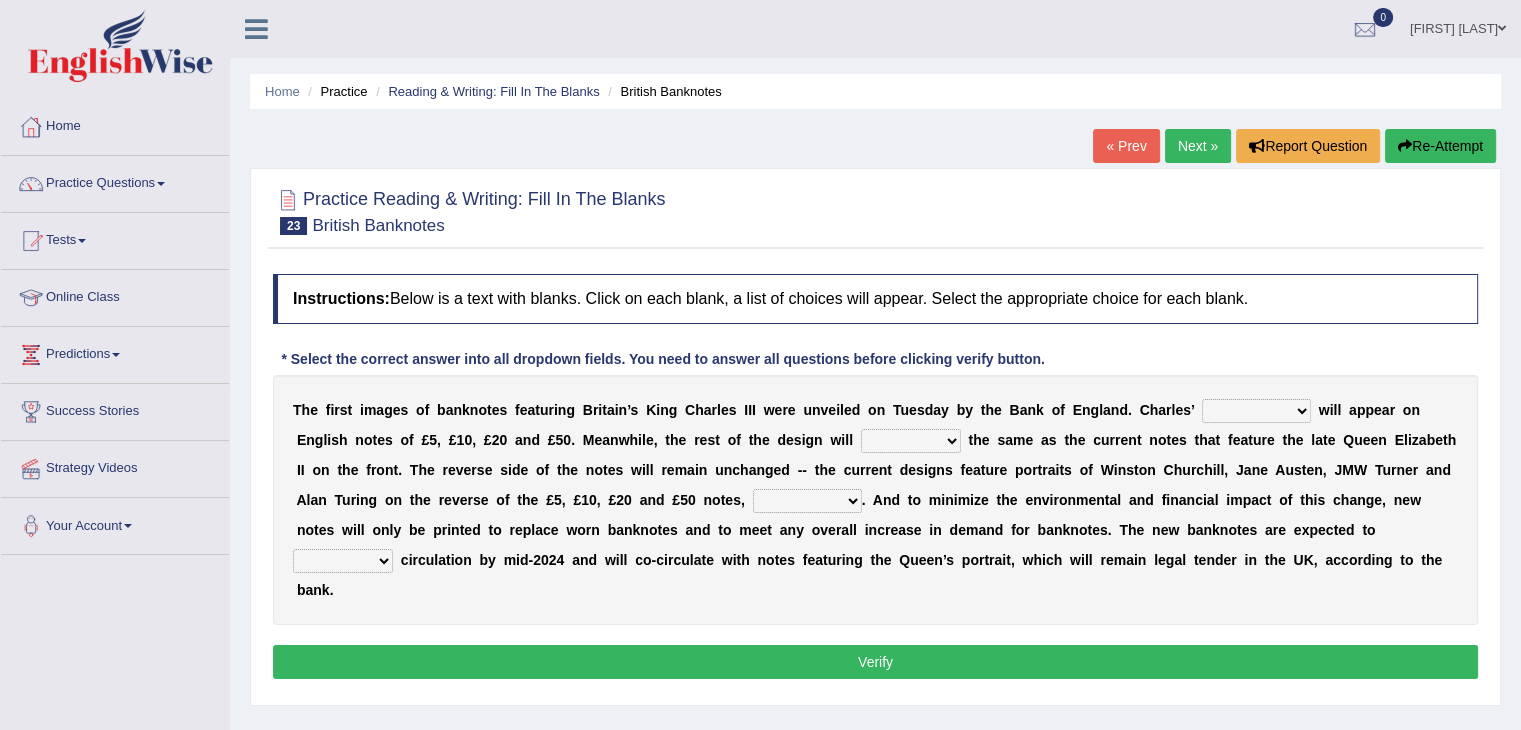 click on "cornerstone portion plagiarism portrait" at bounding box center (1256, 411) 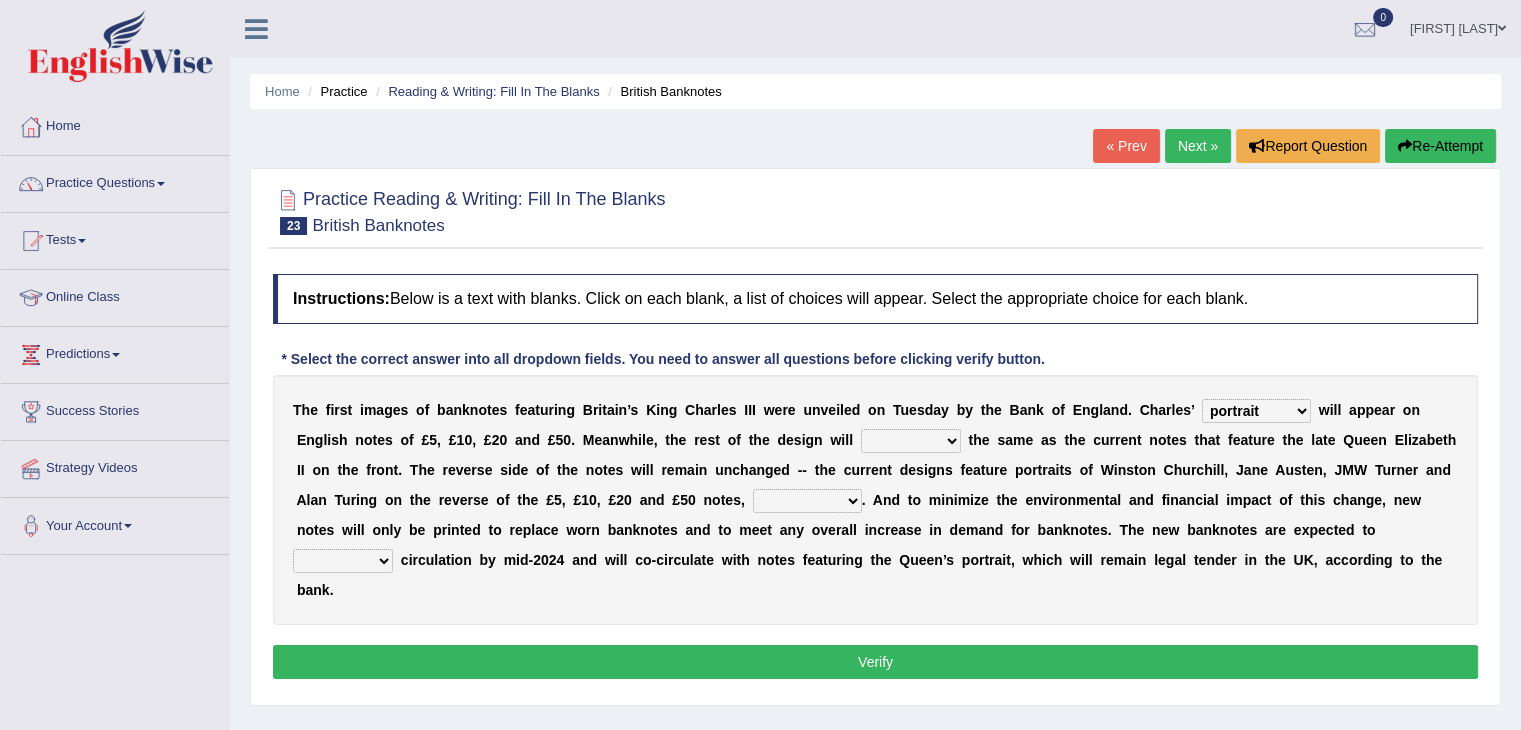 click on "remain surpass signify replicate" at bounding box center [911, 441] 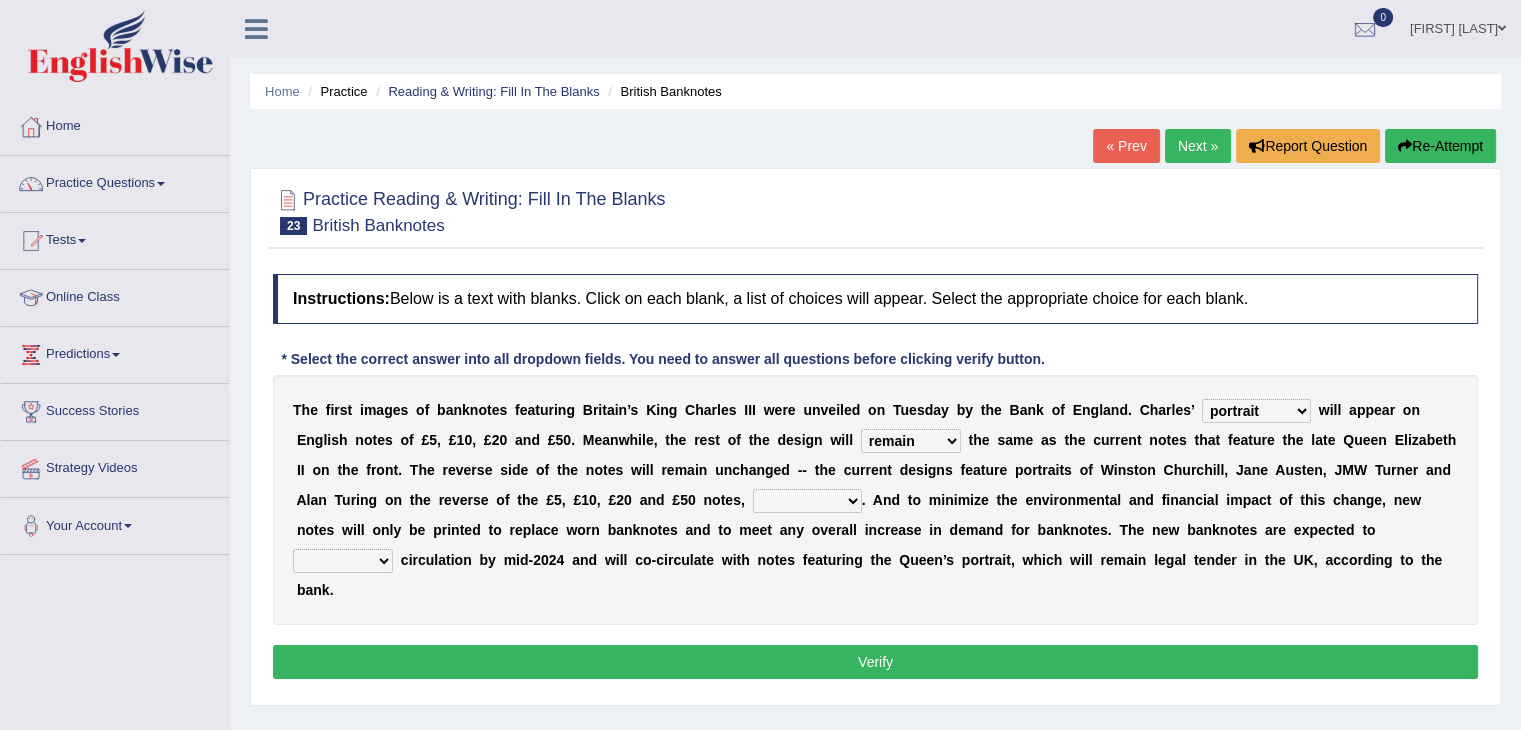 click on "pervasively variously audaciously respectively" at bounding box center [807, 501] 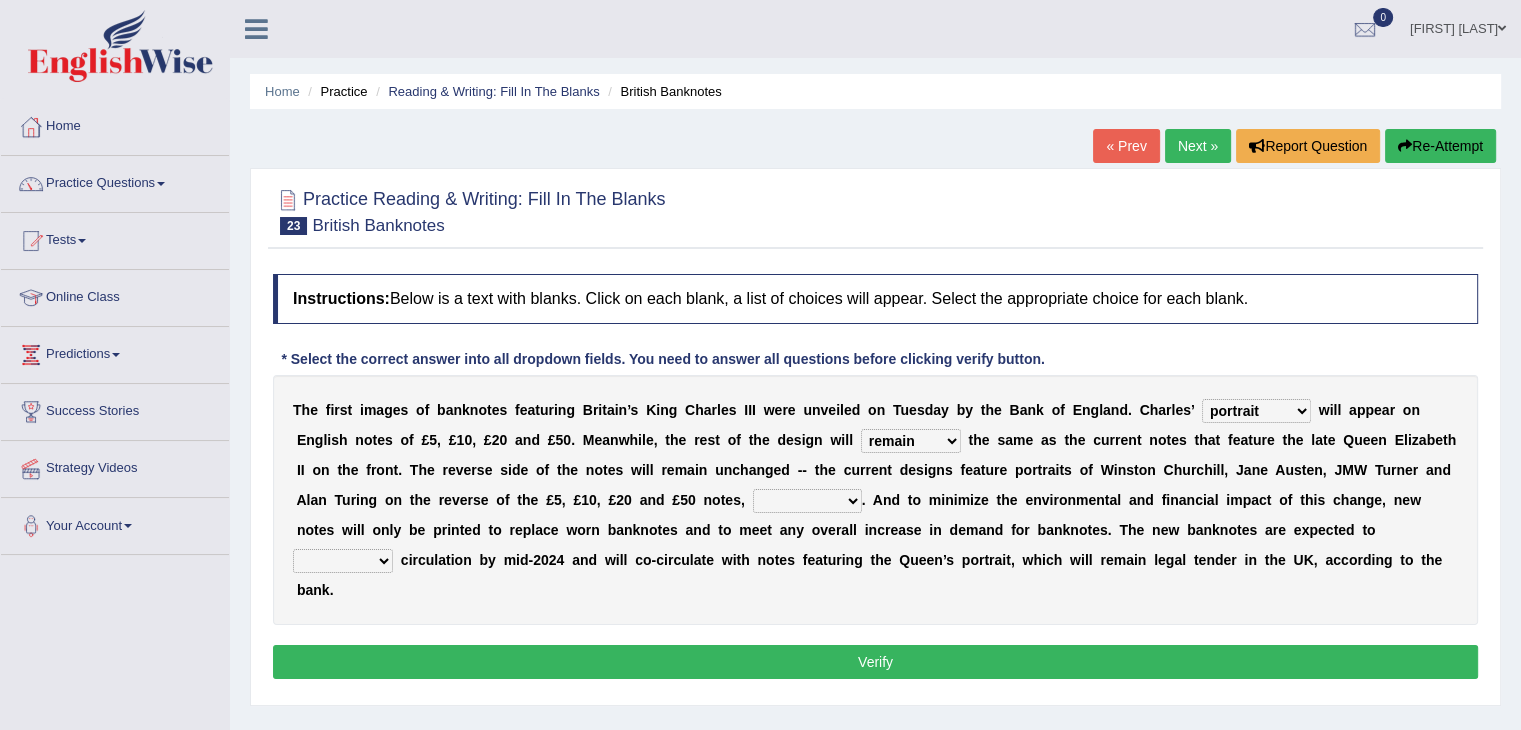 select on "respectively" 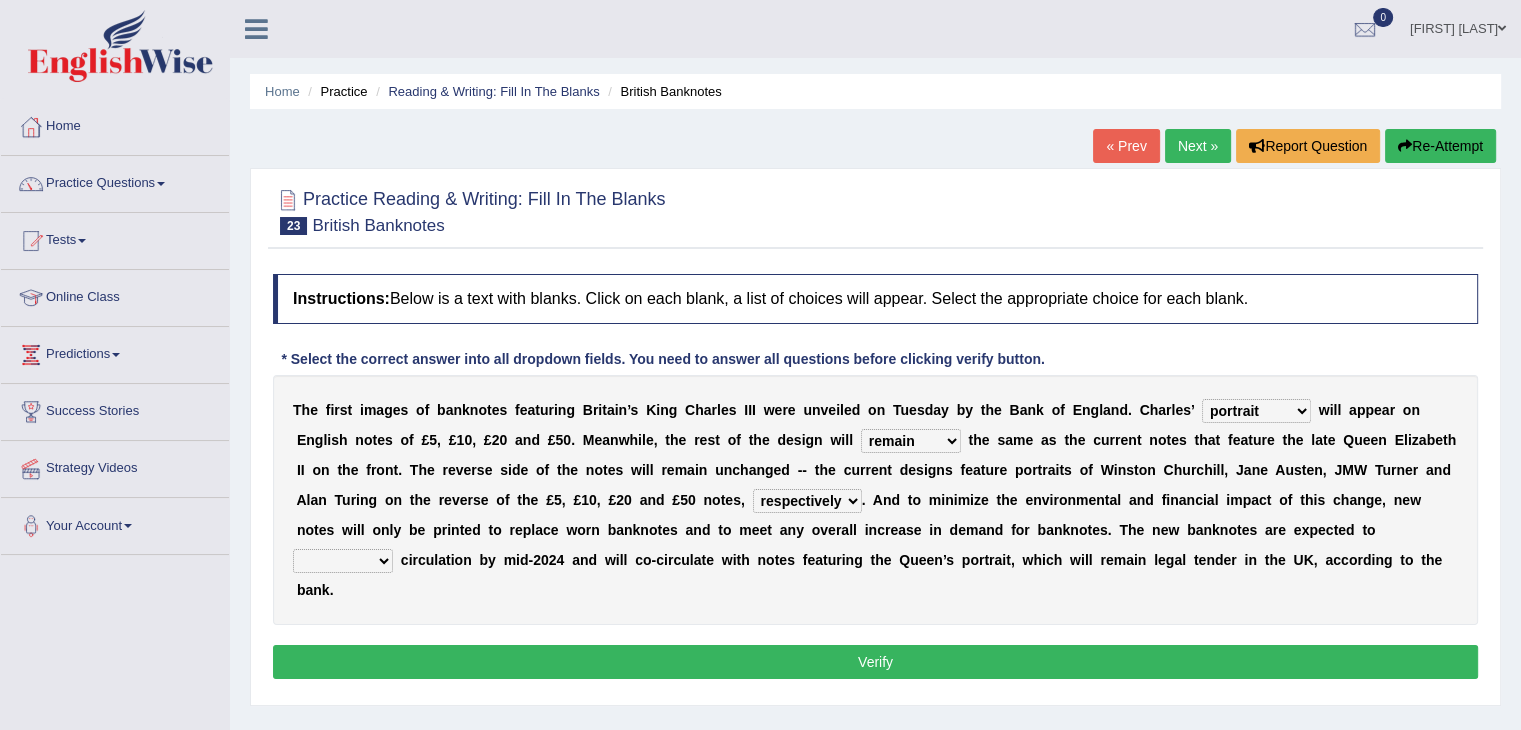 click on "pervasively variously audaciously respectively" at bounding box center [807, 501] 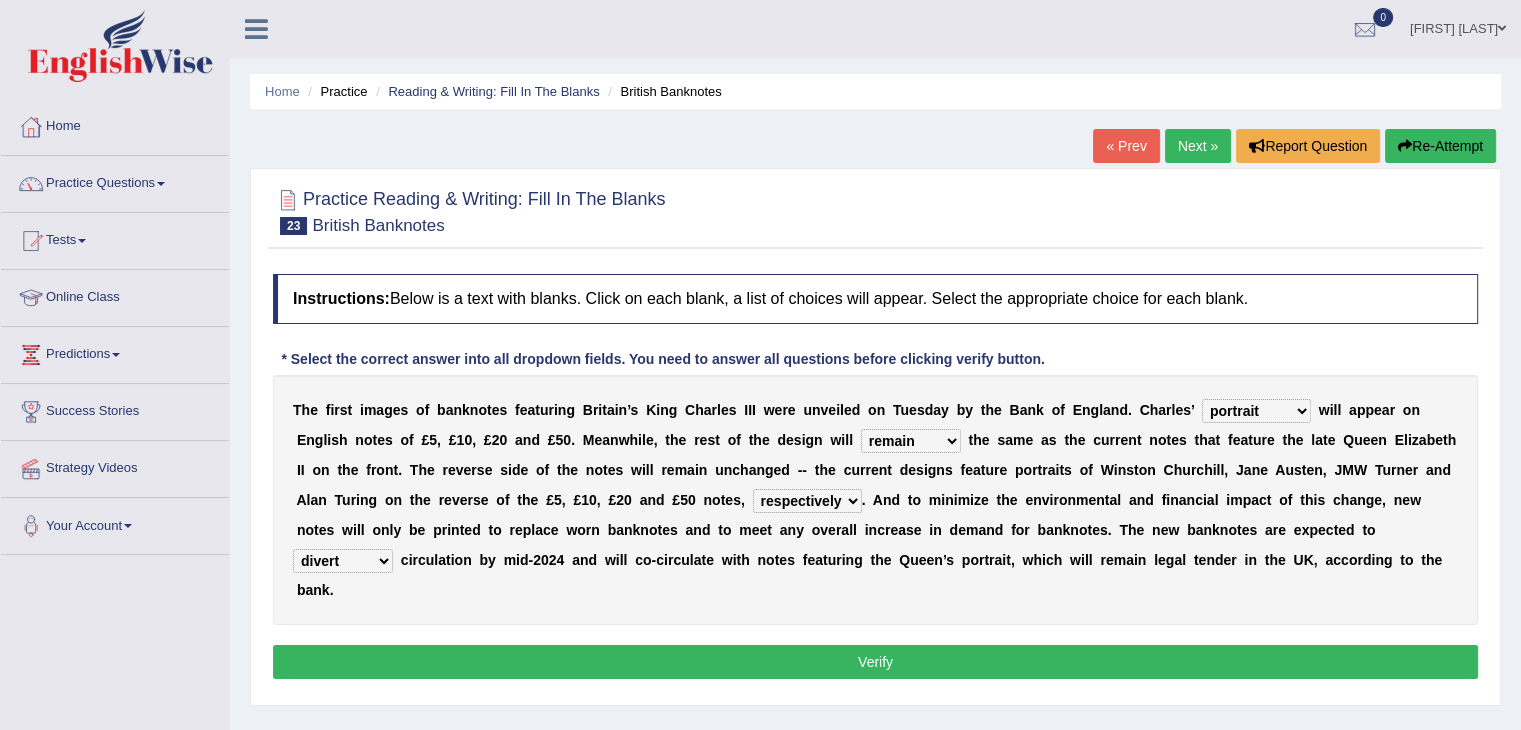 click on "hinge divert enter inoculate" at bounding box center [343, 561] 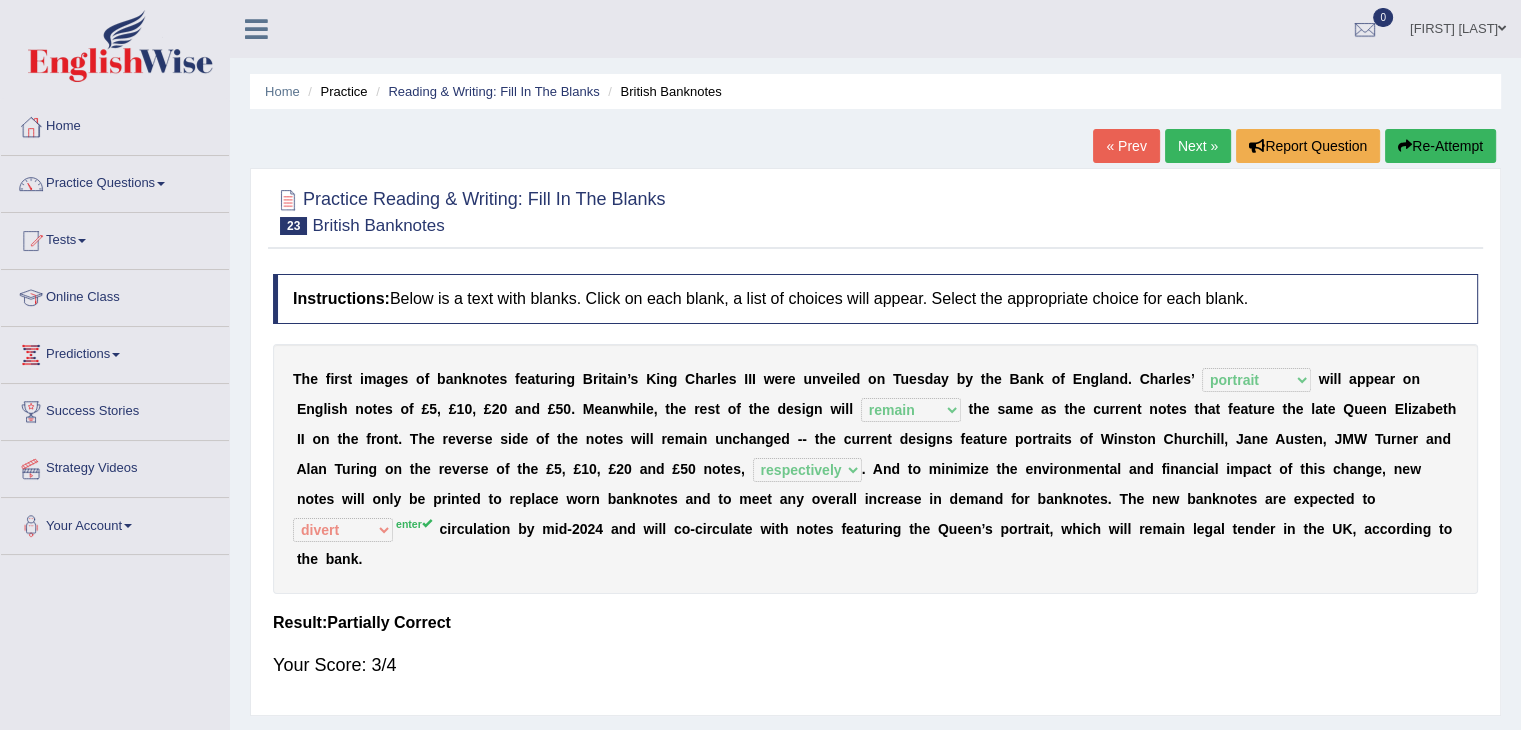 click on "Next »" at bounding box center (1198, 146) 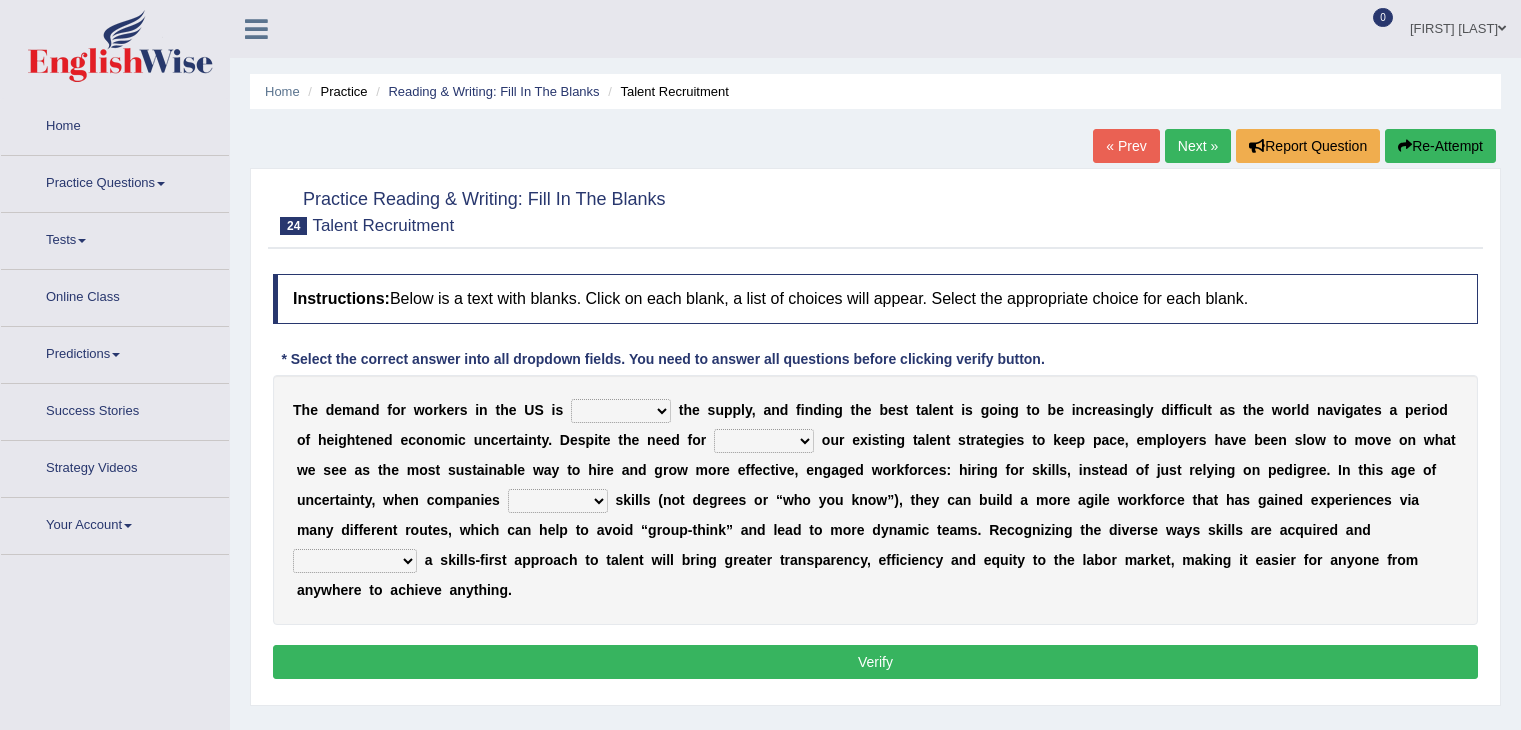 scroll, scrollTop: 0, scrollLeft: 0, axis: both 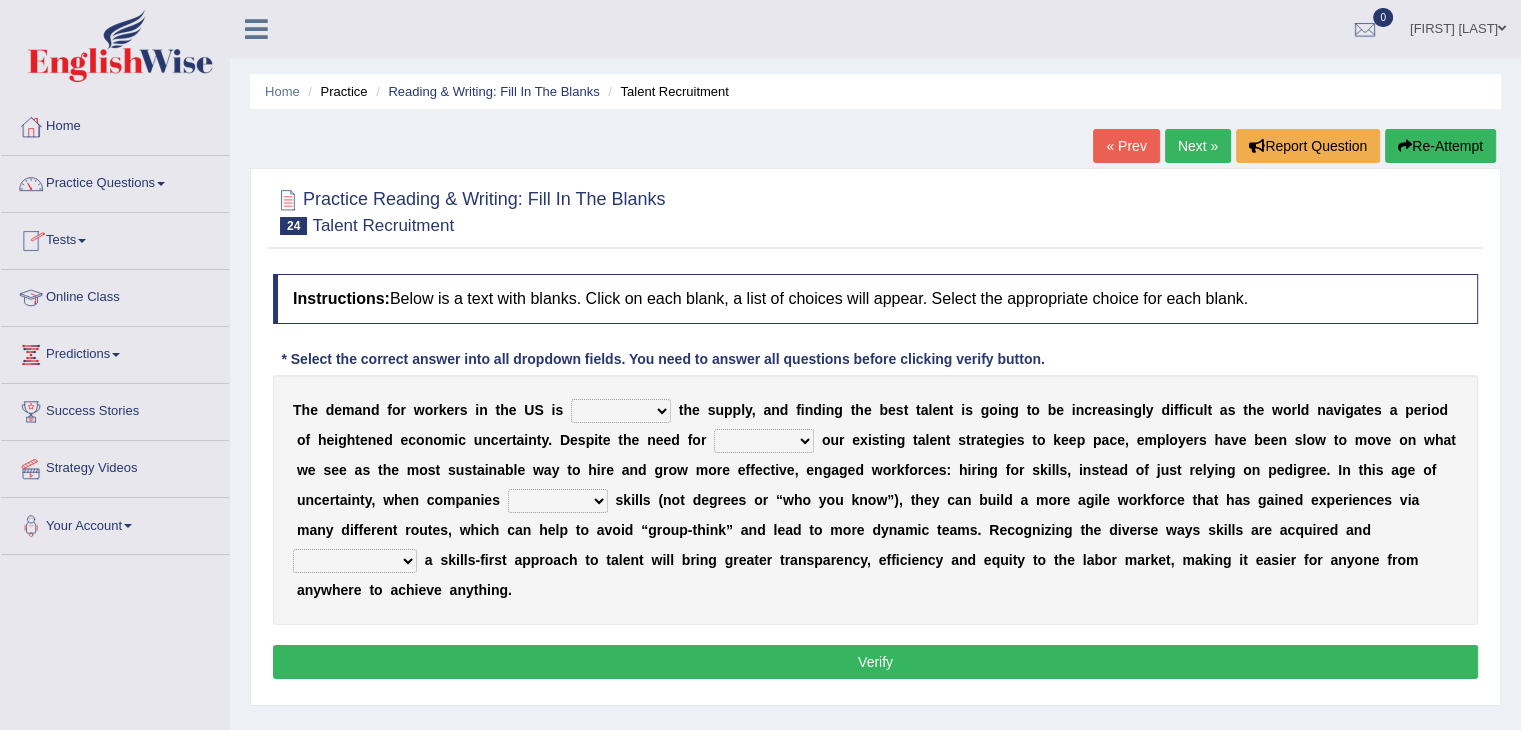 click on "Online Class" at bounding box center (115, 295) 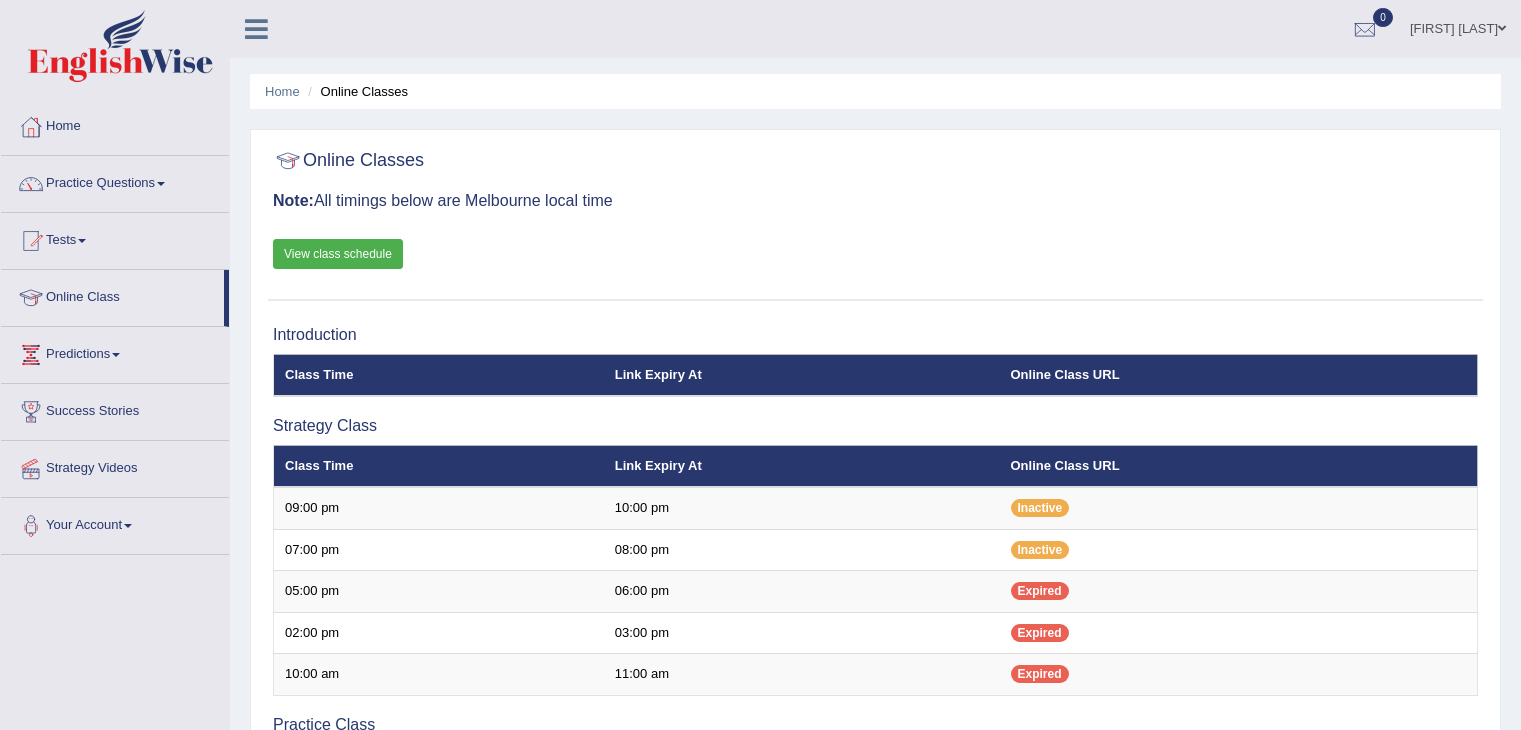 scroll, scrollTop: 0, scrollLeft: 0, axis: both 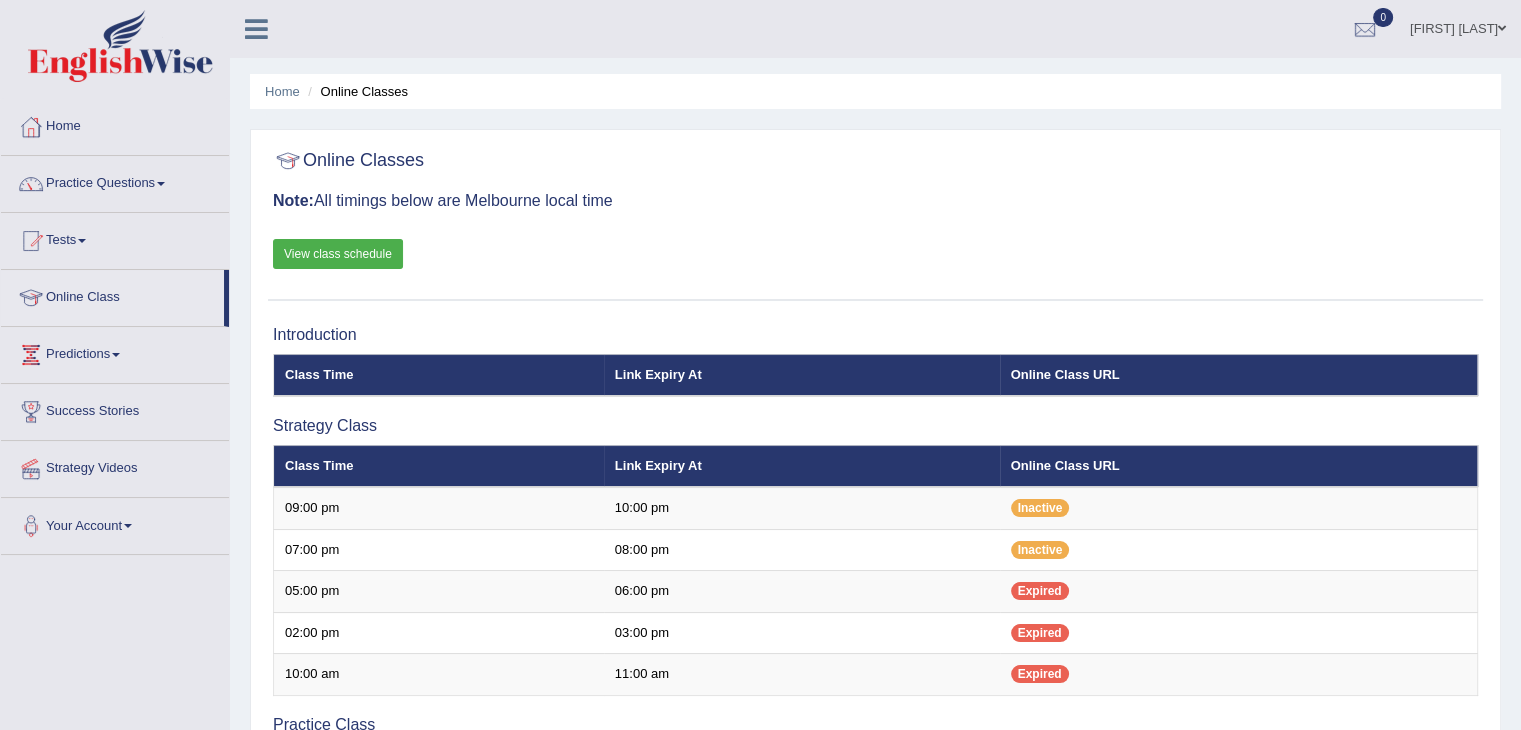 click on "View class schedule" at bounding box center (338, 254) 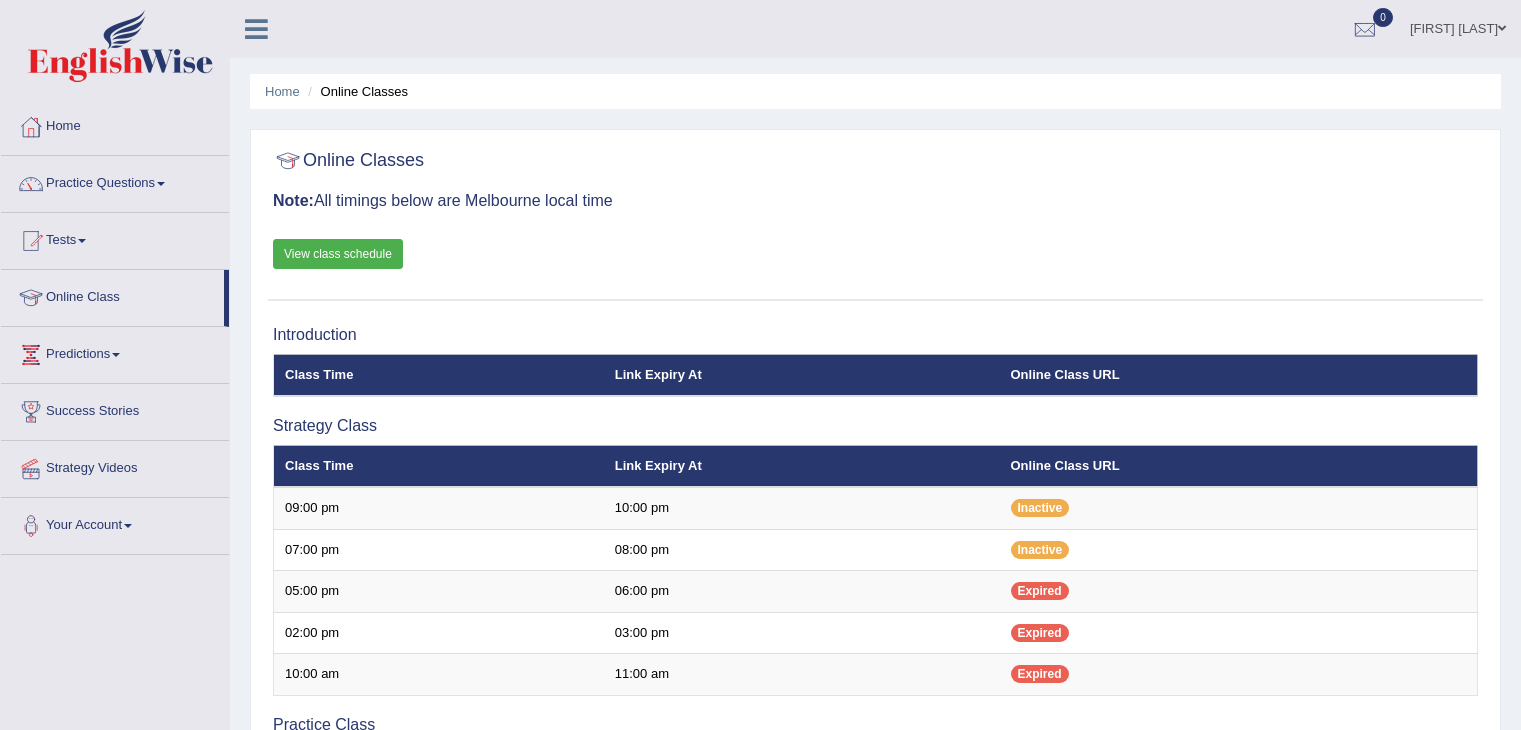 scroll, scrollTop: 0, scrollLeft: 0, axis: both 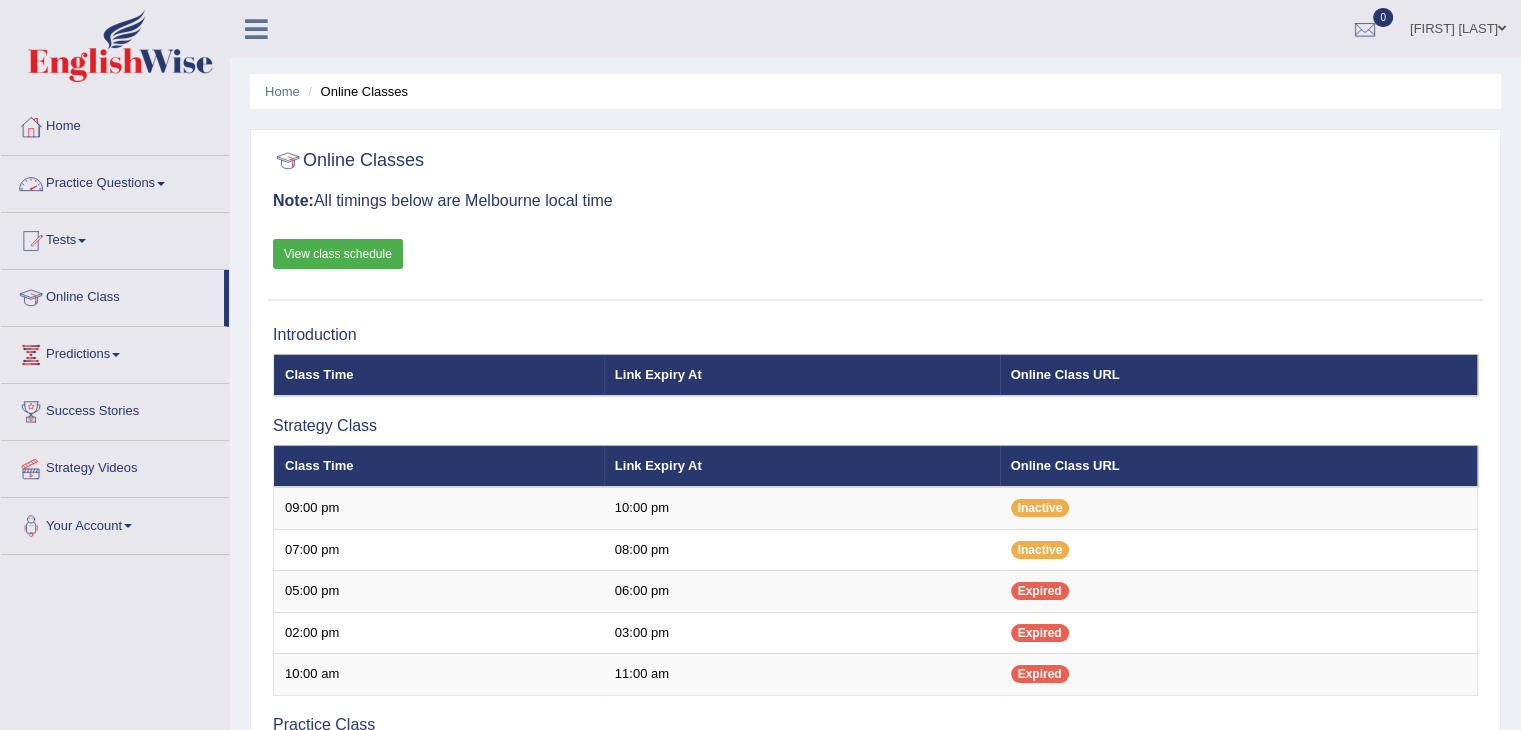 click on "Practice Questions" at bounding box center (115, 181) 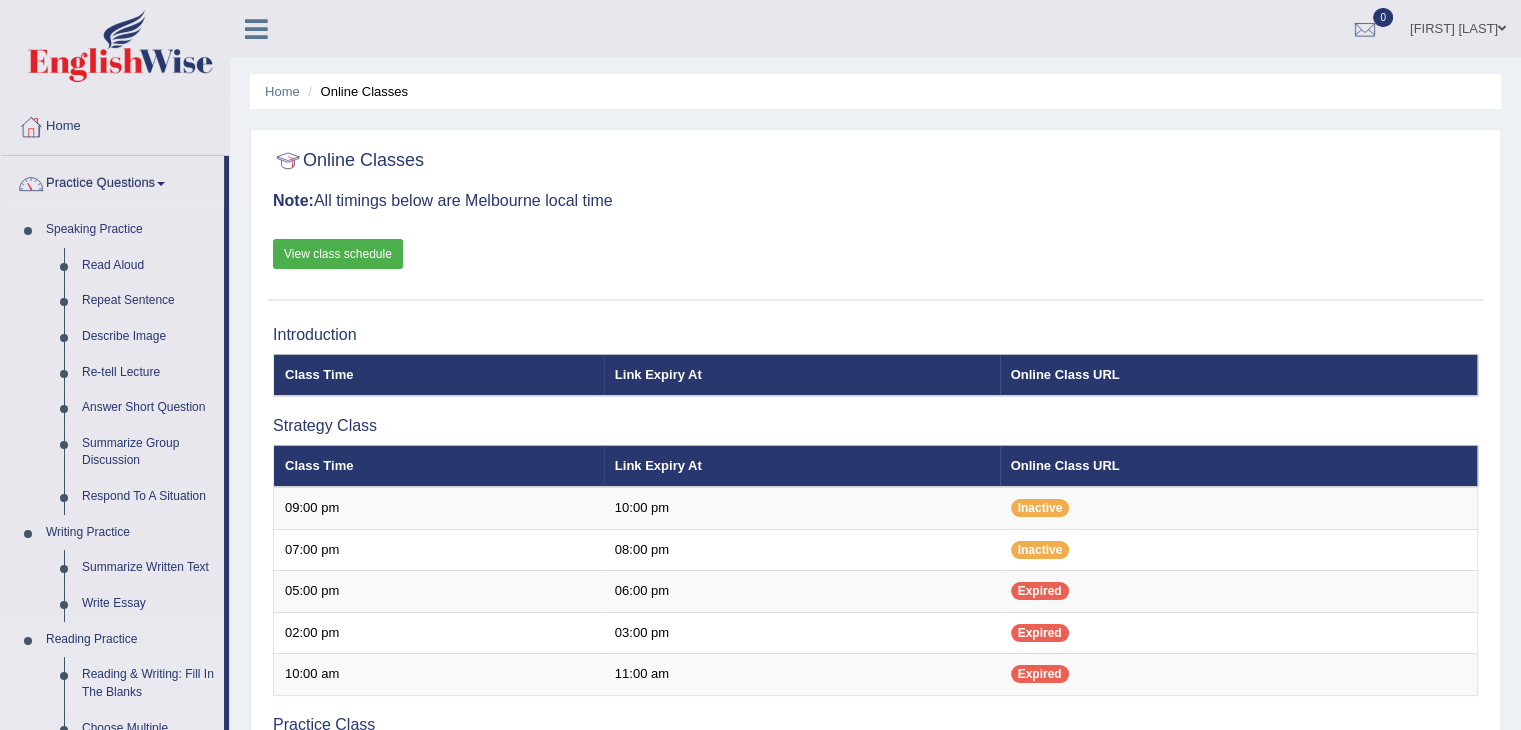 click on "Reading & Writing: Fill In The Blanks" at bounding box center [148, 683] 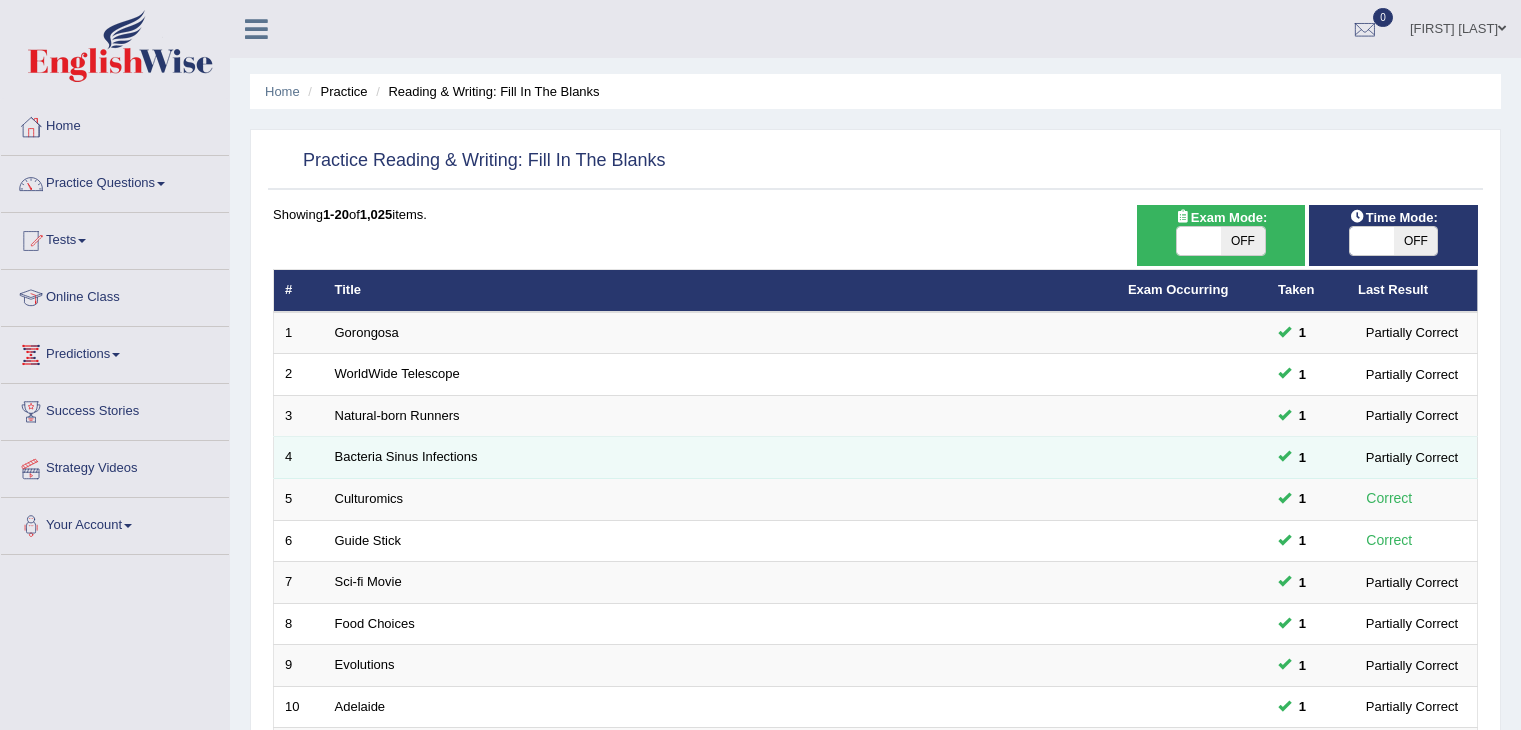 scroll, scrollTop: 0, scrollLeft: 0, axis: both 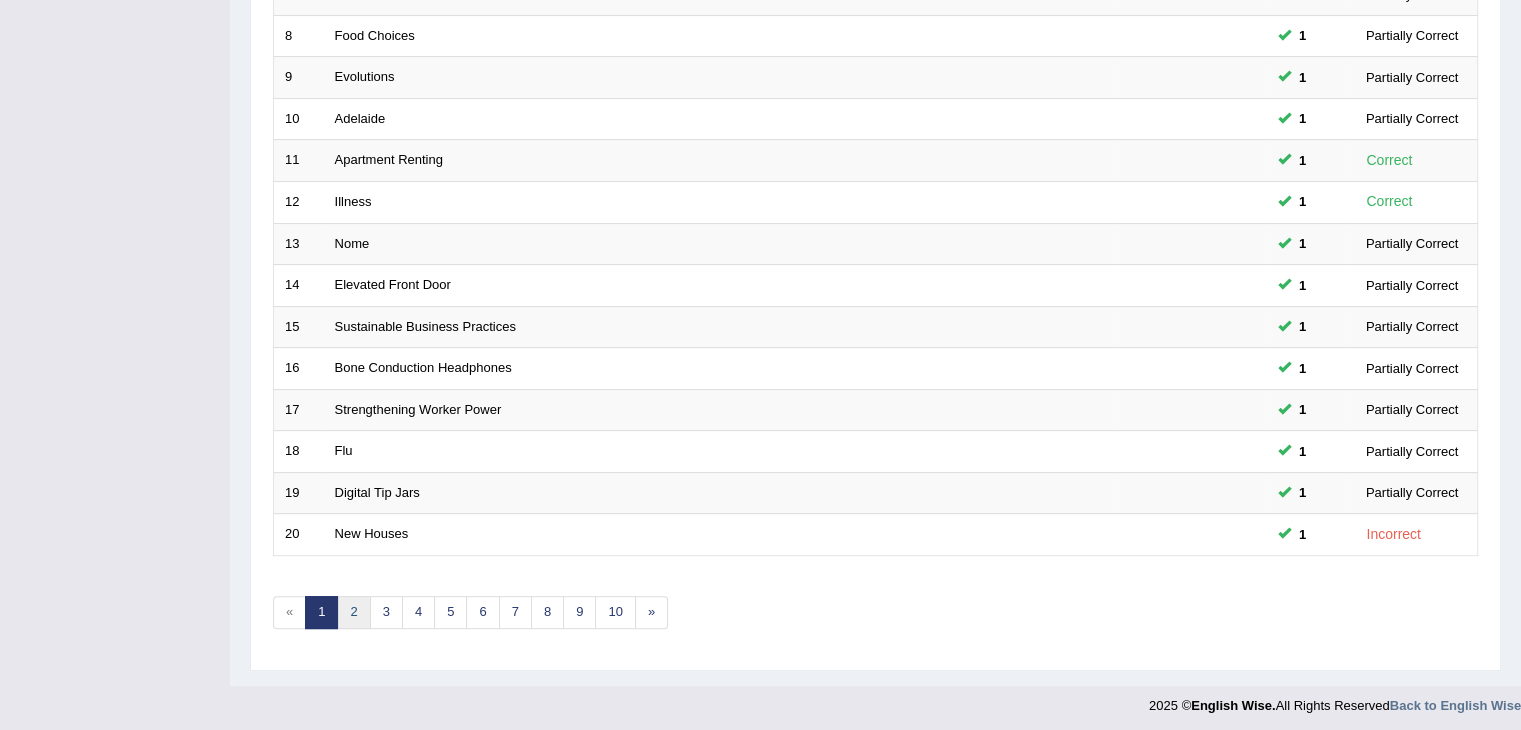 click on "2" at bounding box center (353, 612) 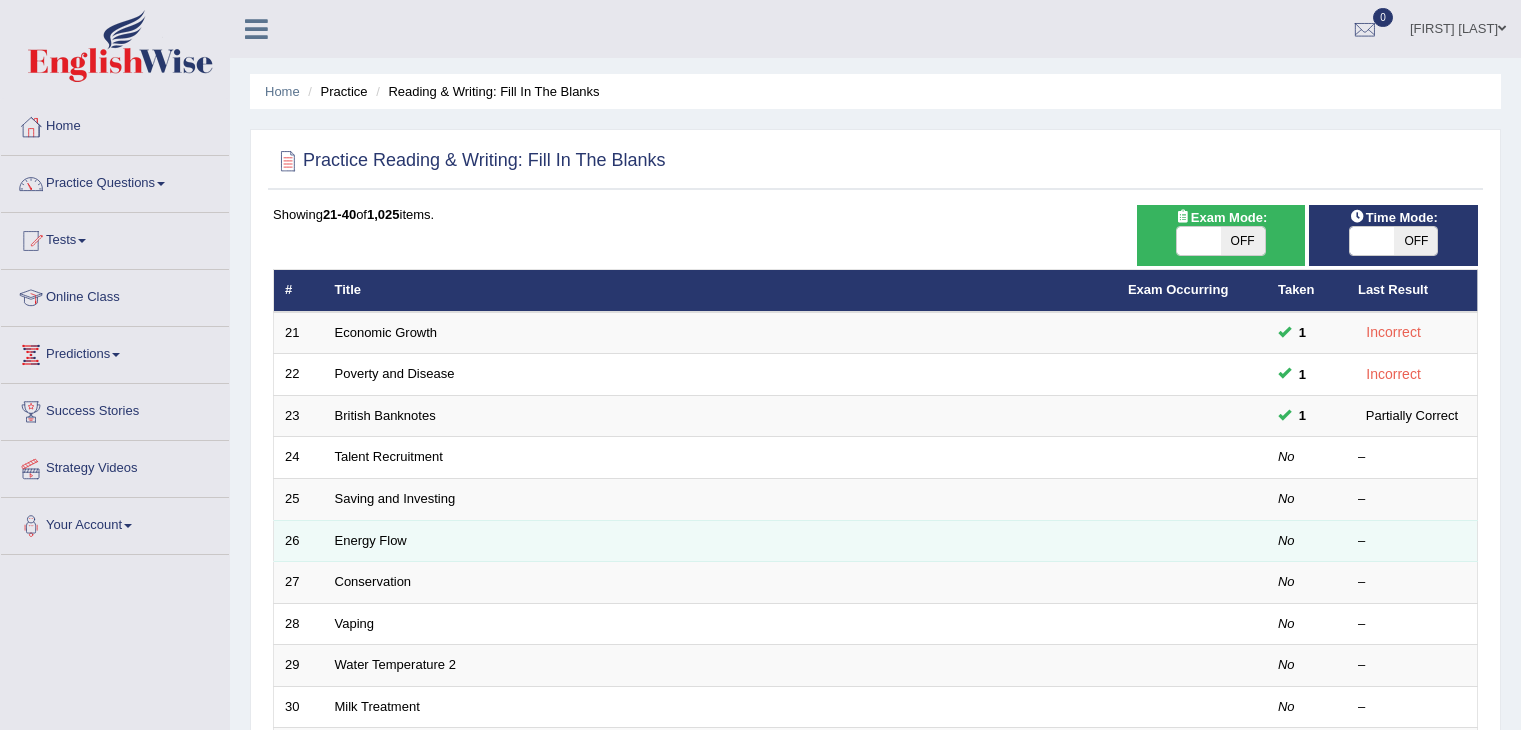 scroll, scrollTop: 0, scrollLeft: 0, axis: both 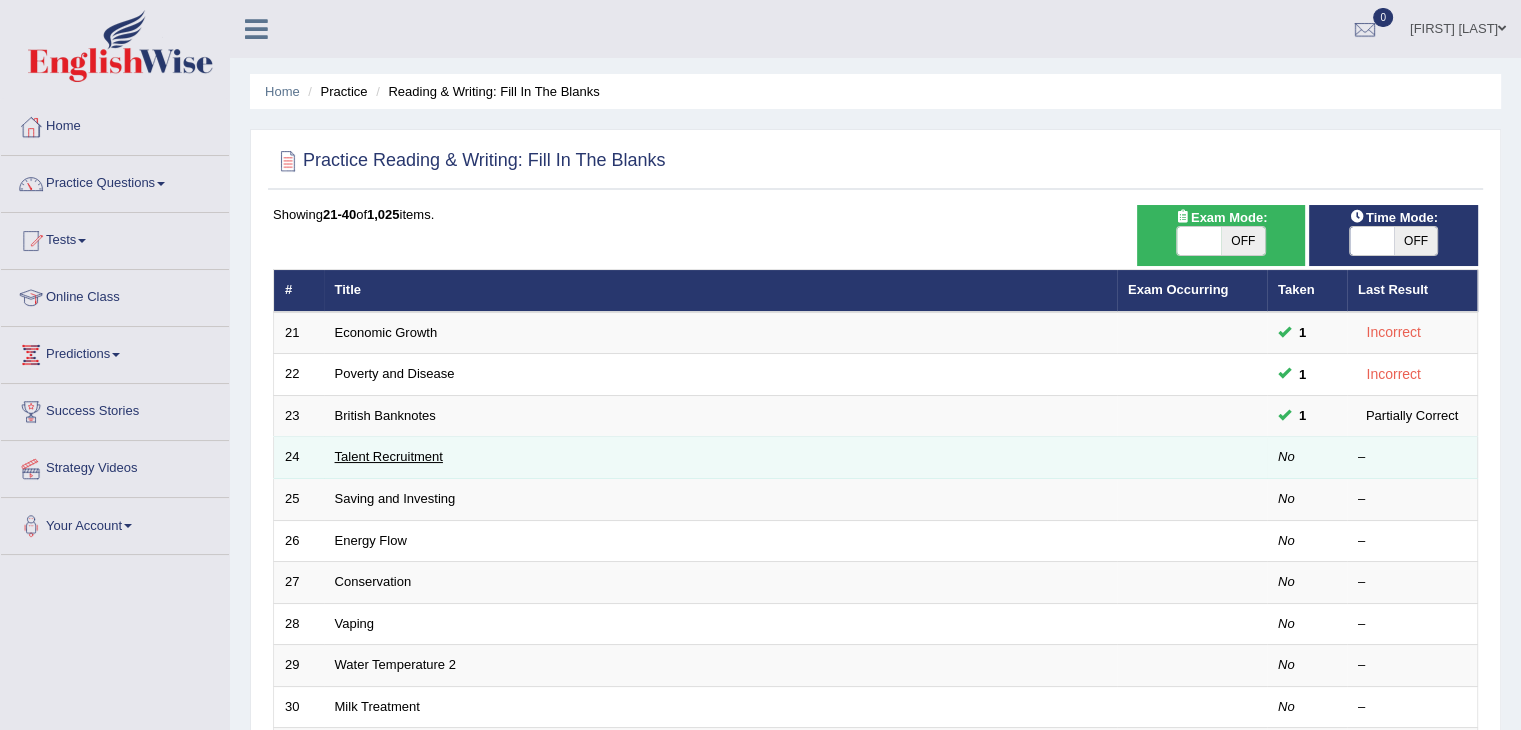 click on "Talent Recruitment" at bounding box center (389, 456) 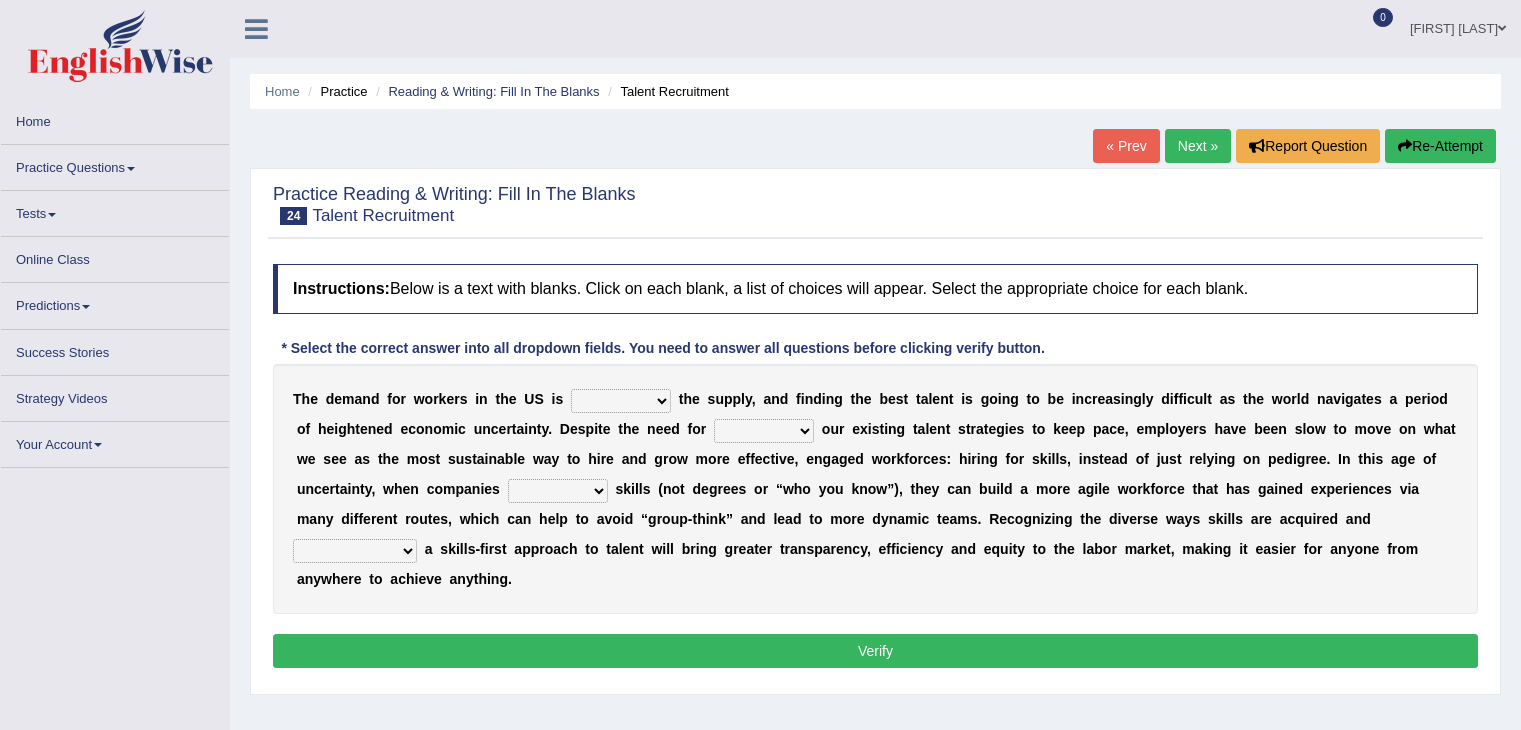 scroll, scrollTop: 0, scrollLeft: 0, axis: both 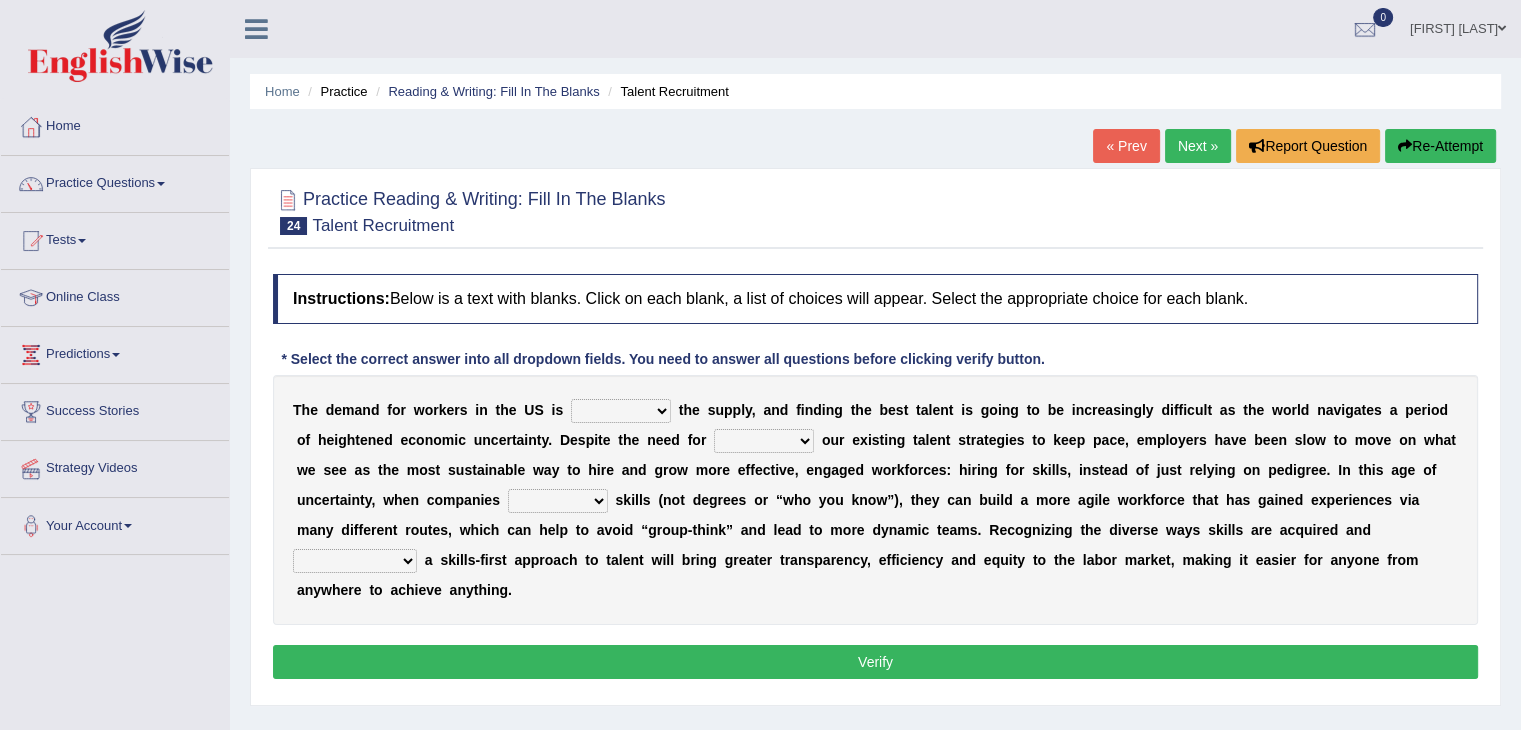click on "outpacing falling flipping irrigating" at bounding box center (621, 411) 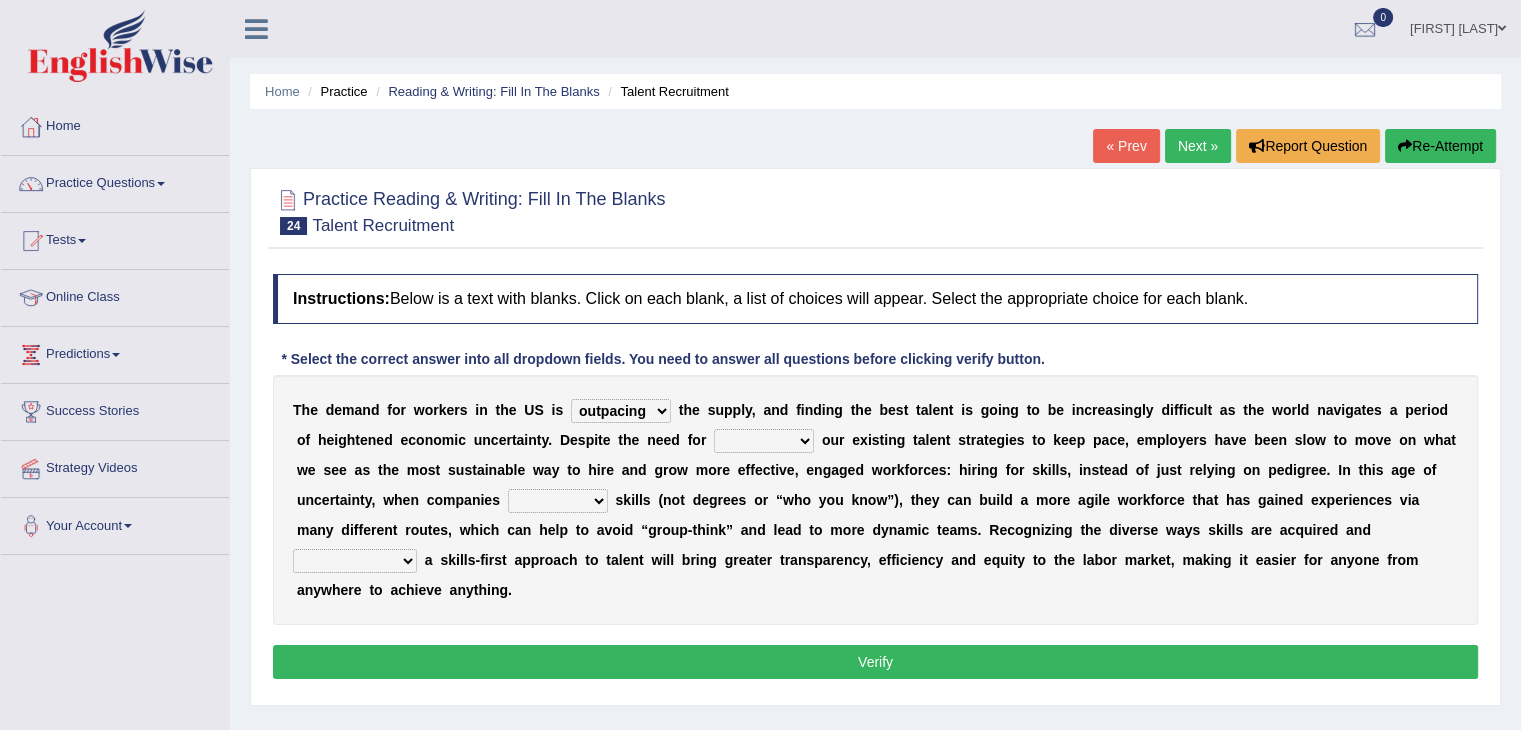 click on "outpacing falling flipping irrigating" at bounding box center (621, 411) 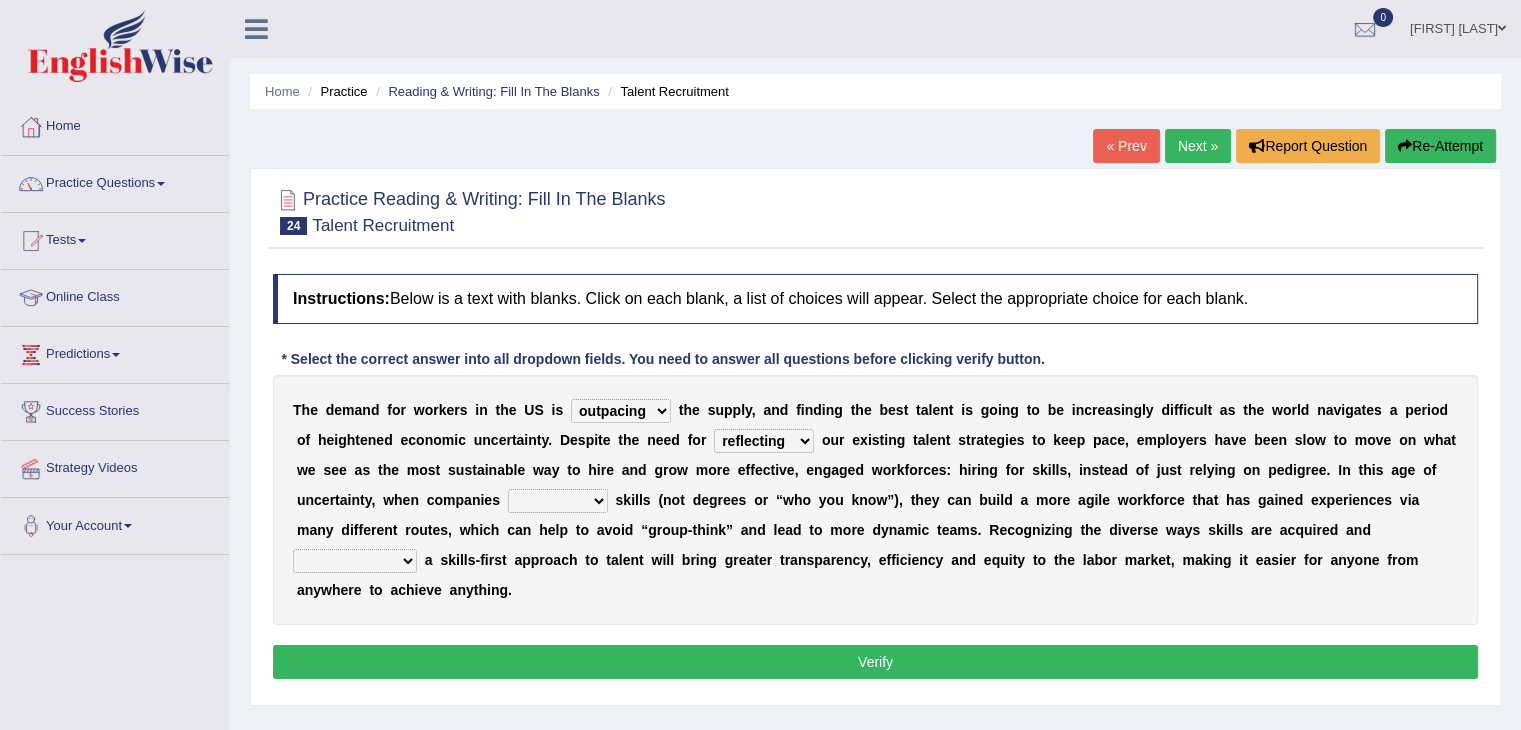 click on "neglect prioritize worsen alleviate" at bounding box center [558, 501] 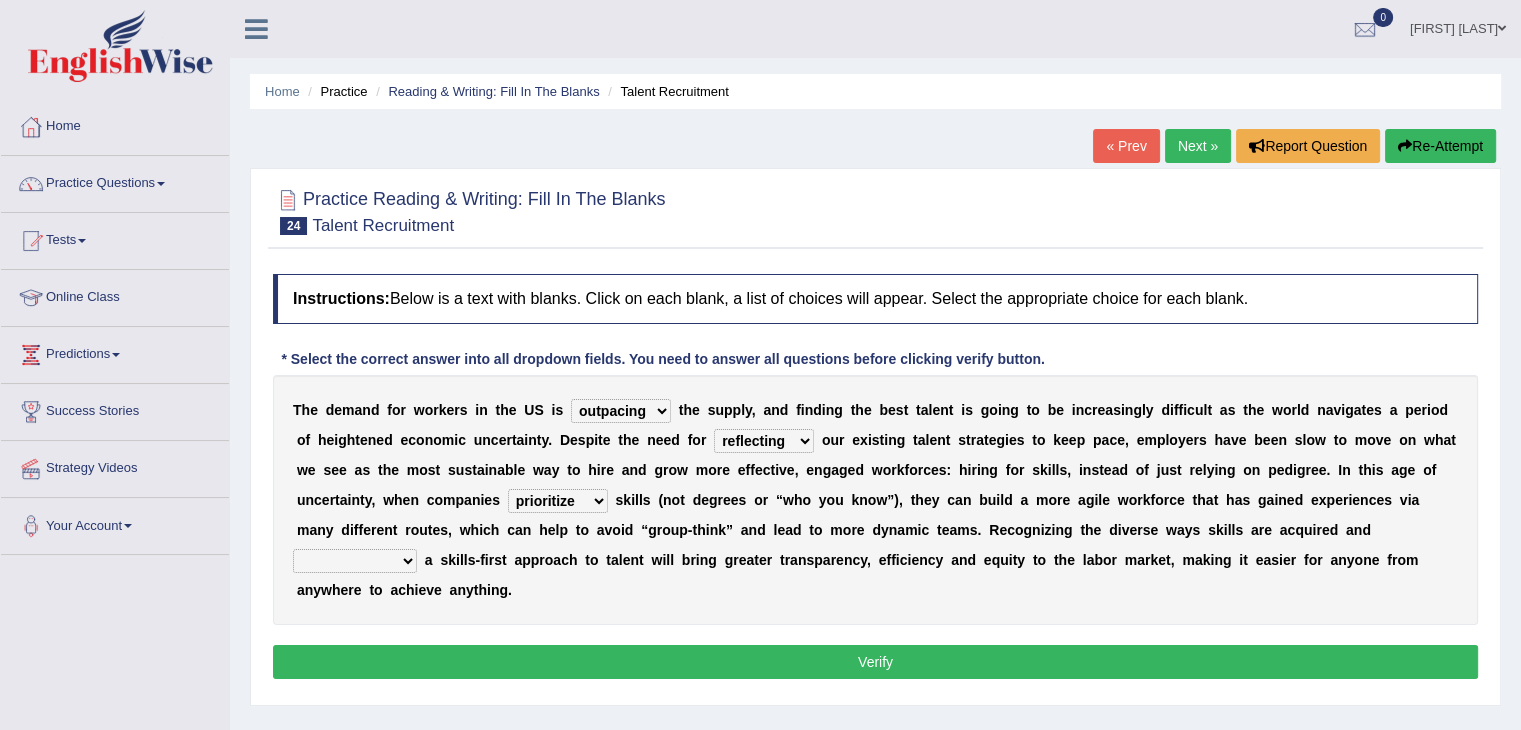 click on "T h e   d e m a n d   f o r   w o r k e r s   i n   t h e   [STATE]   i s   outpacing falling flipping irrigating   t h e   s u p p l y ,   a n d   f i n d i n g   t h e   b e s t   t a l e n t   i s   g o i n g   t o   b e   i n c r e a s i n g l y   d i f f i c u l t   a s   t h e   w o r l d   n a v i g a t e s   a   p e r i o d   o f   h e i g h t e n e d   e c o n o m i c   u n c e r t a i n t y .   D e s p i t e   t h e   n e e d   f o r   reveling reflecting revamping inverting   o u r   e x i s t i n g   t a l e n t   s t r a t e g i e s   t o   k e e p   p a c e ,   e m p l o y e r s   h a v e   b e e n   s l o w   t o   m o v e   o n   w h a t   w e   s e e   a s   t h e   m o s t   s u s t a i n a b l e   w a y   t o   h i r e   a n d   g r o w   m o r e   e f f e c t i v e ,   e n g a g e d   w o r k f o r c e s :   h i r i n g   f o r   s k i l l s ,   i n s t e" at bounding box center (875, 500) 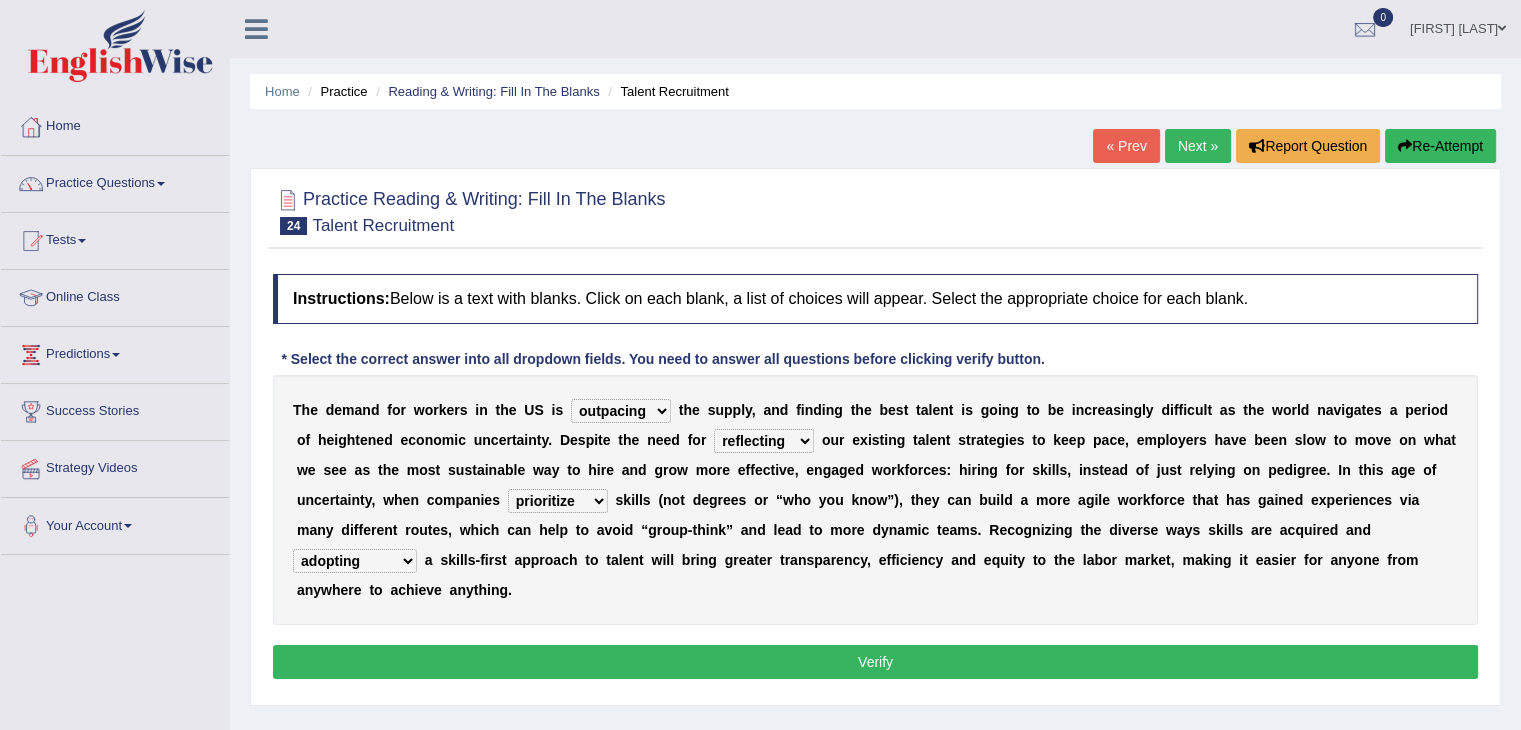 click on "distinguishing digitizing attempting adopting" at bounding box center (355, 561) 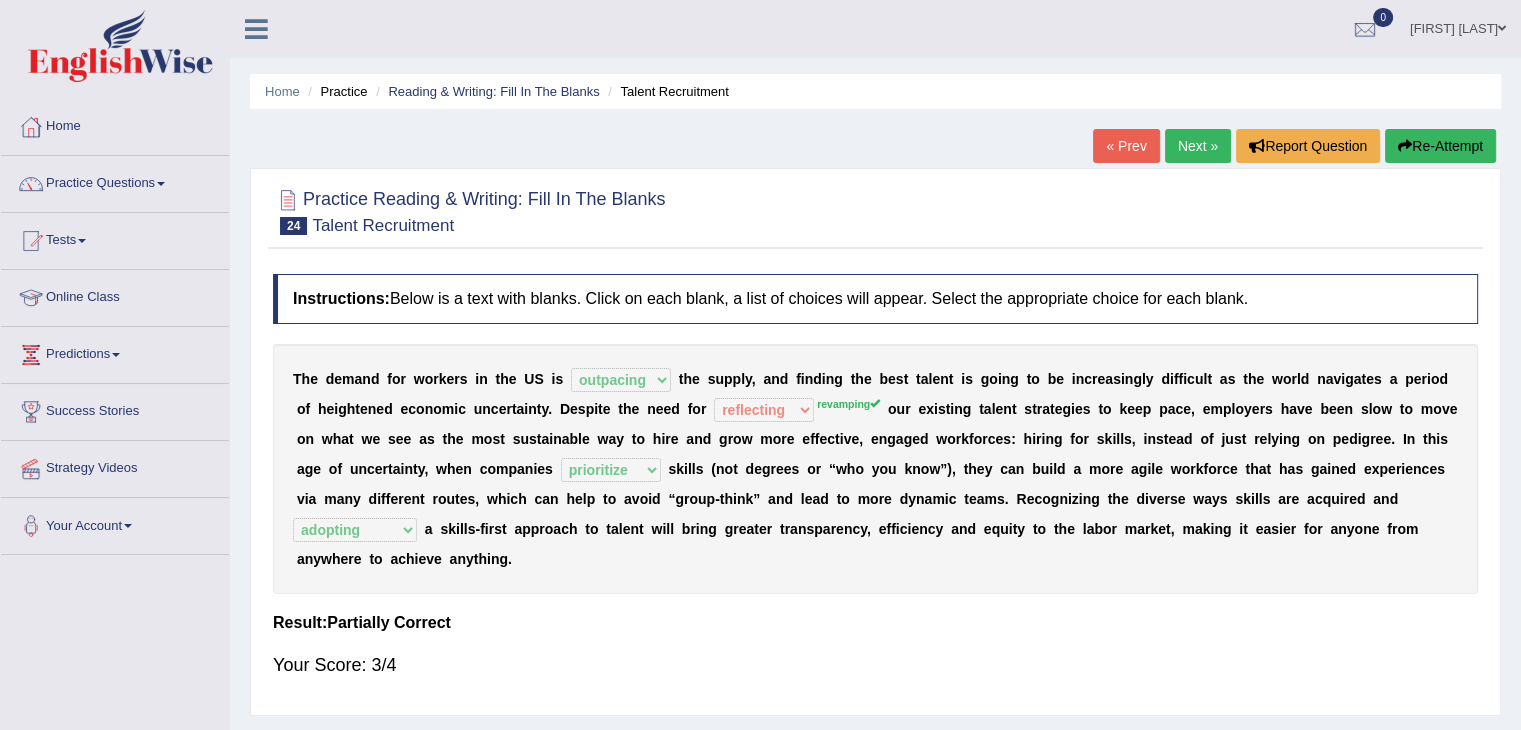 click on "Next »" at bounding box center [1198, 146] 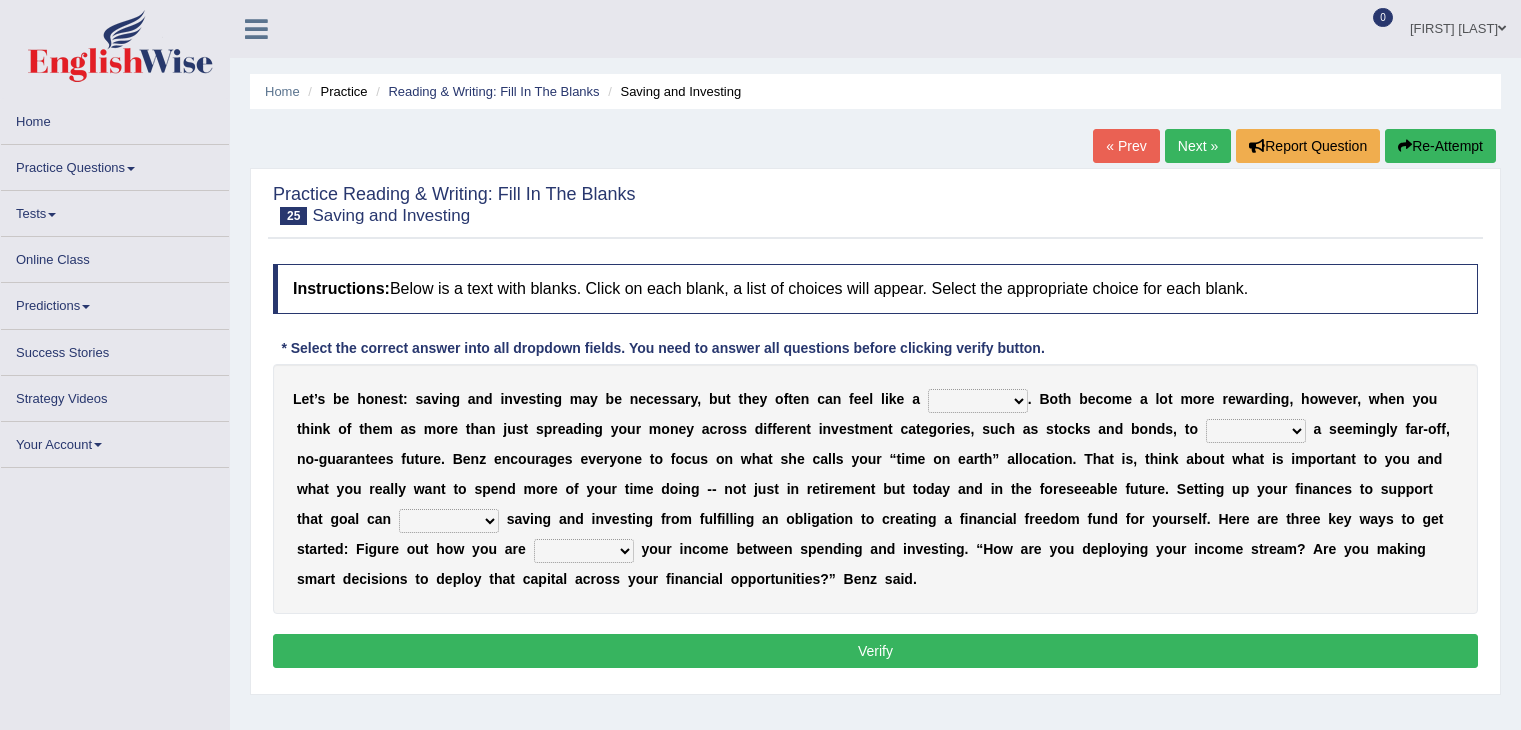 scroll, scrollTop: 0, scrollLeft: 0, axis: both 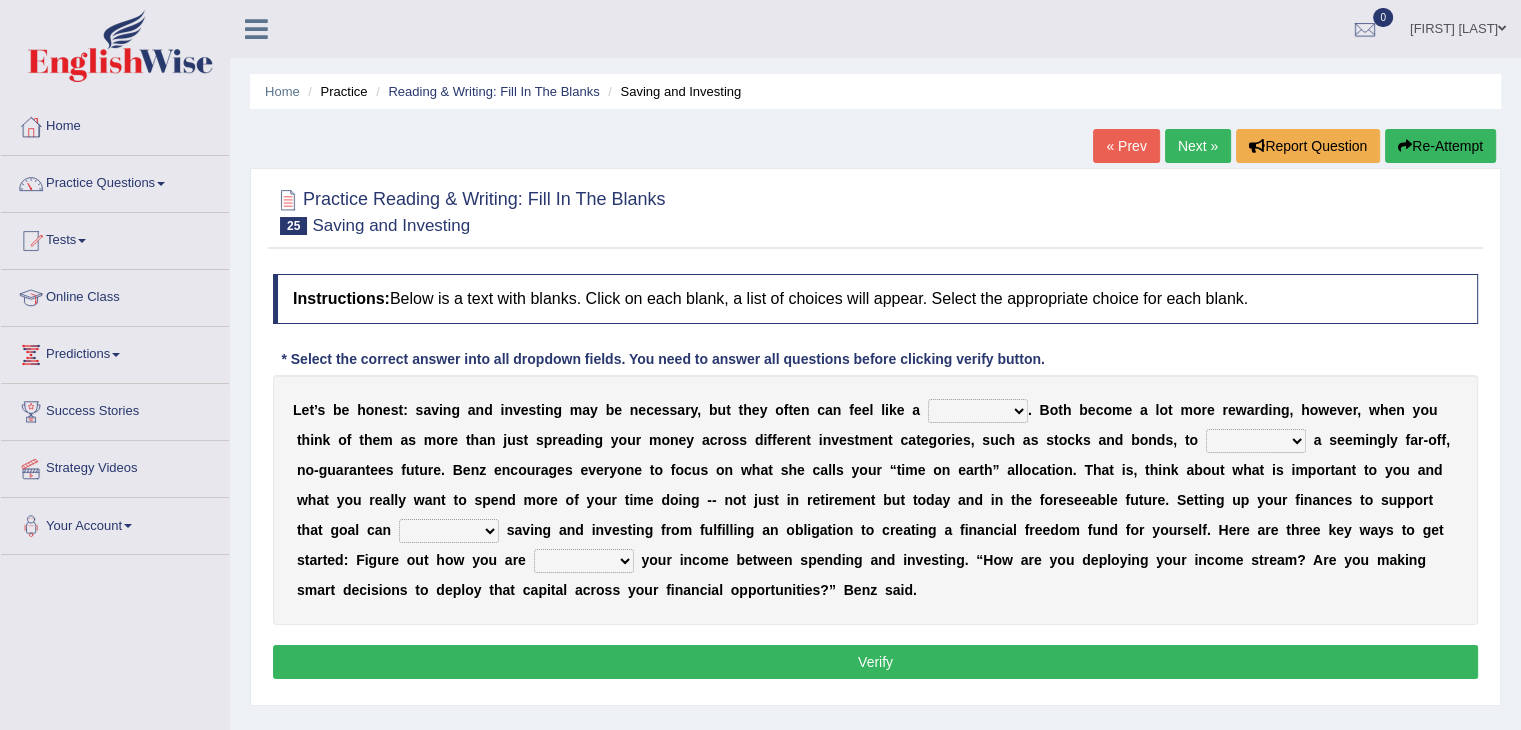 click on "nuance choice recidivist chore" at bounding box center (978, 411) 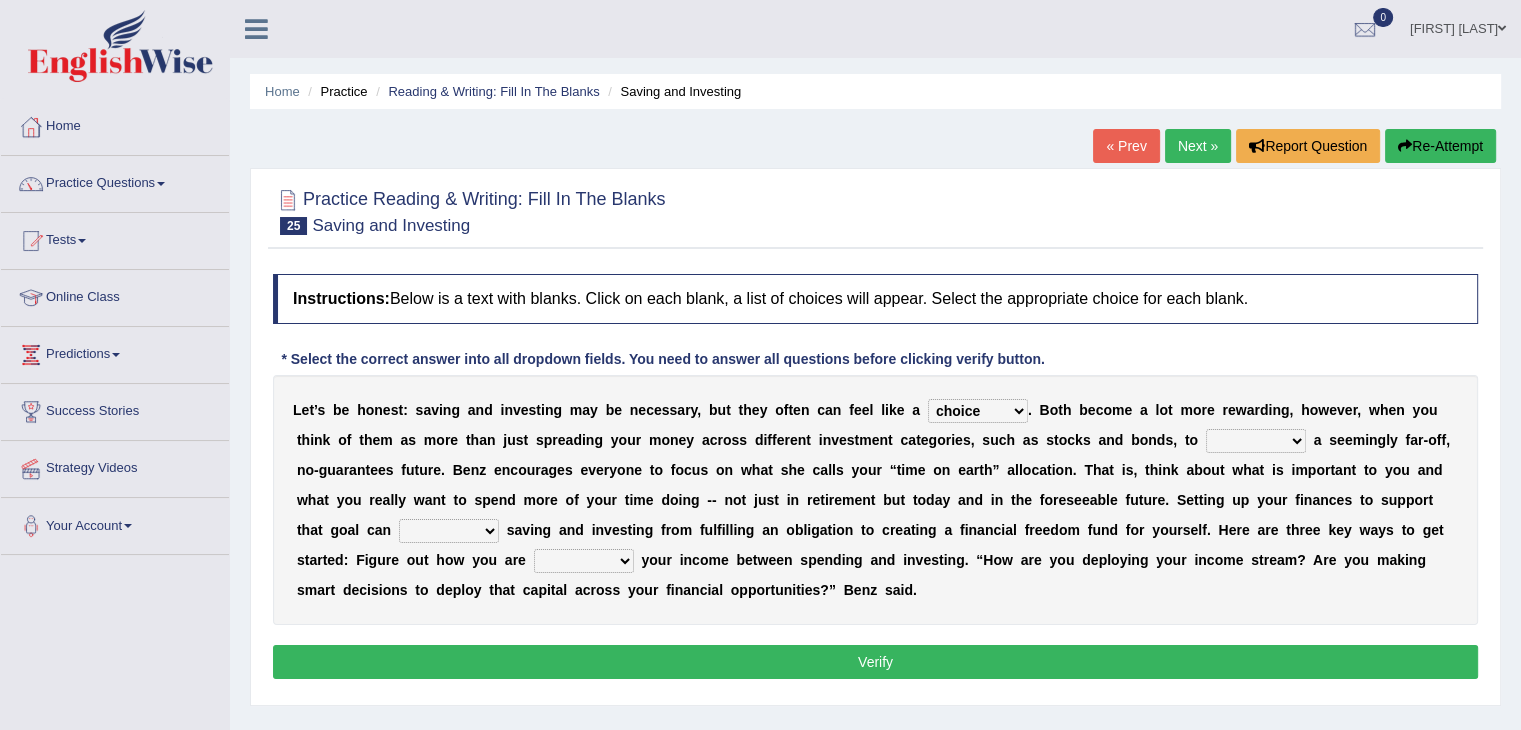 click on "nuance choice recidivist chore" at bounding box center (978, 411) 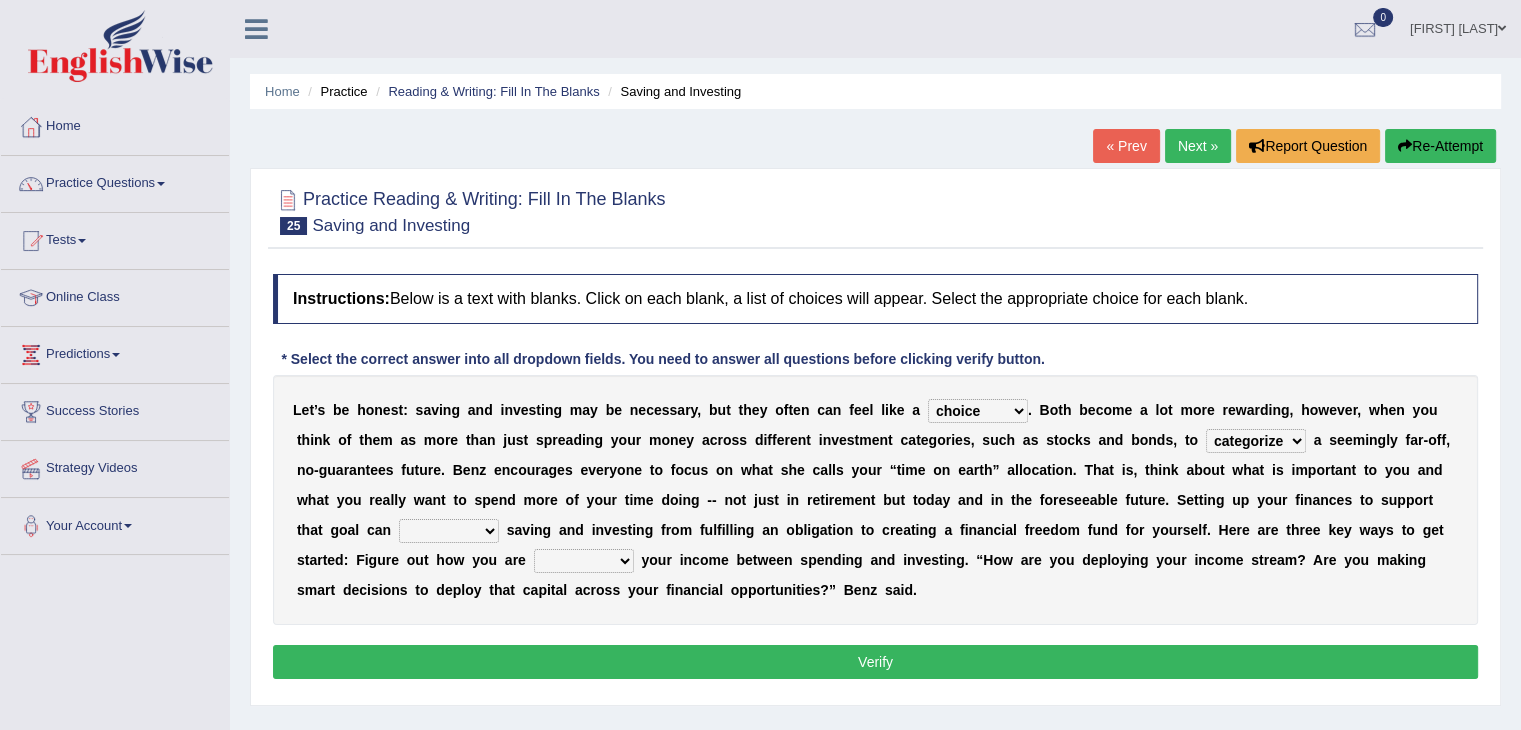click on "fulminate fund categorize fend" at bounding box center [1256, 441] 